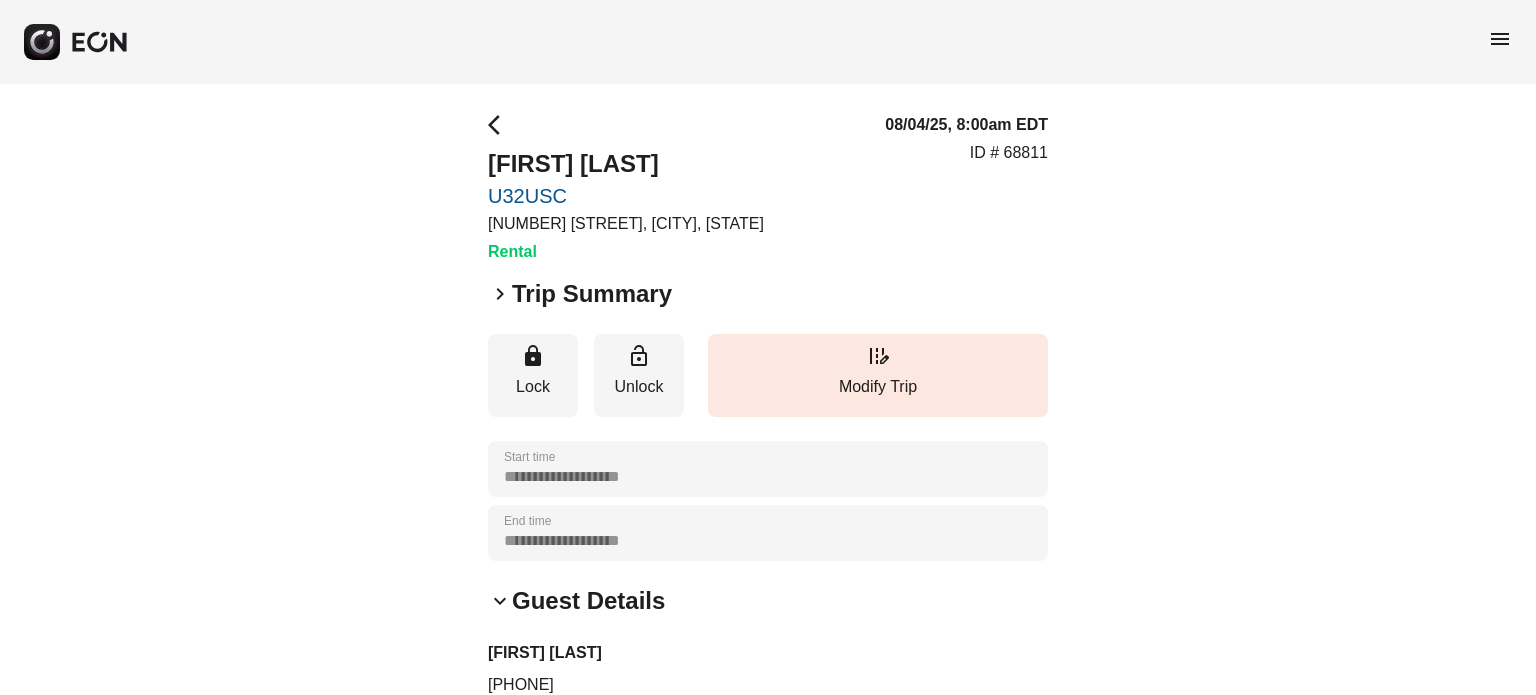 scroll, scrollTop: 413, scrollLeft: 0, axis: vertical 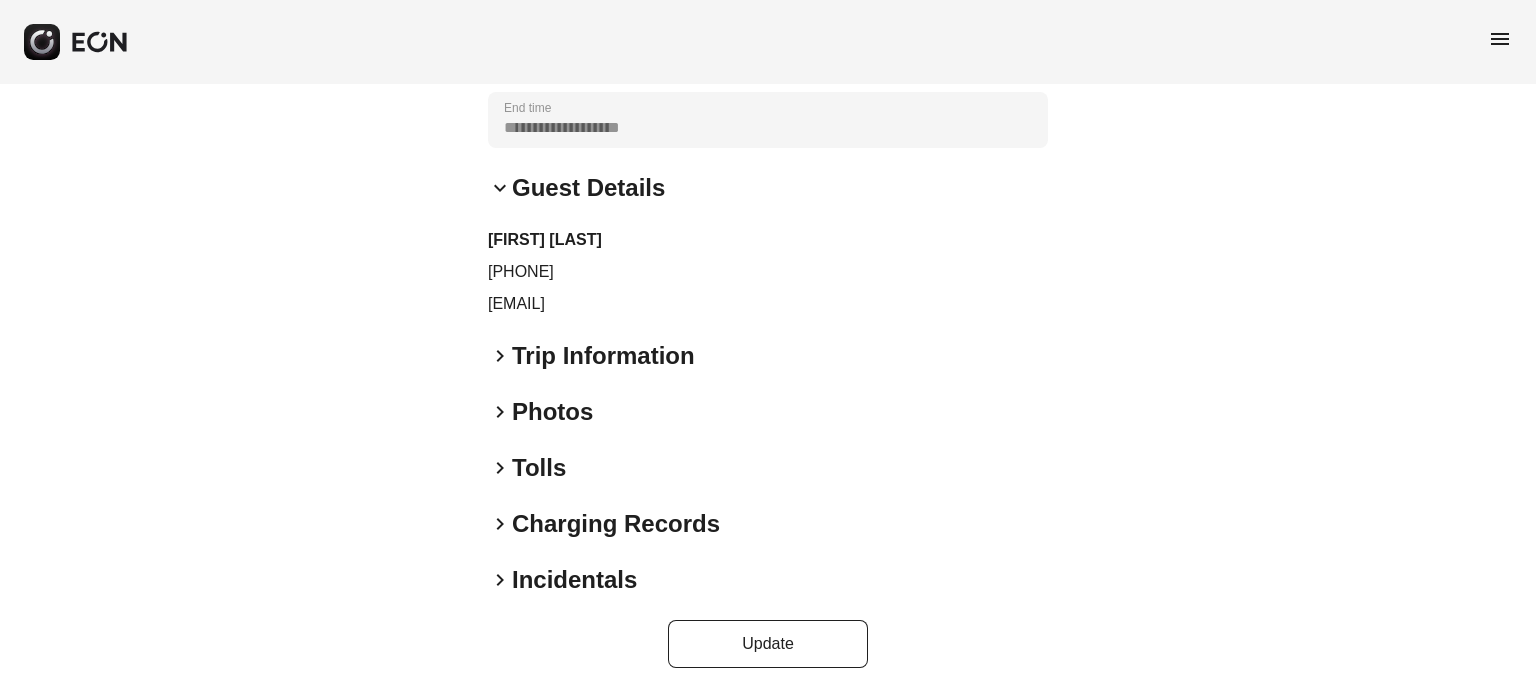 click on "Photos" at bounding box center [552, 412] 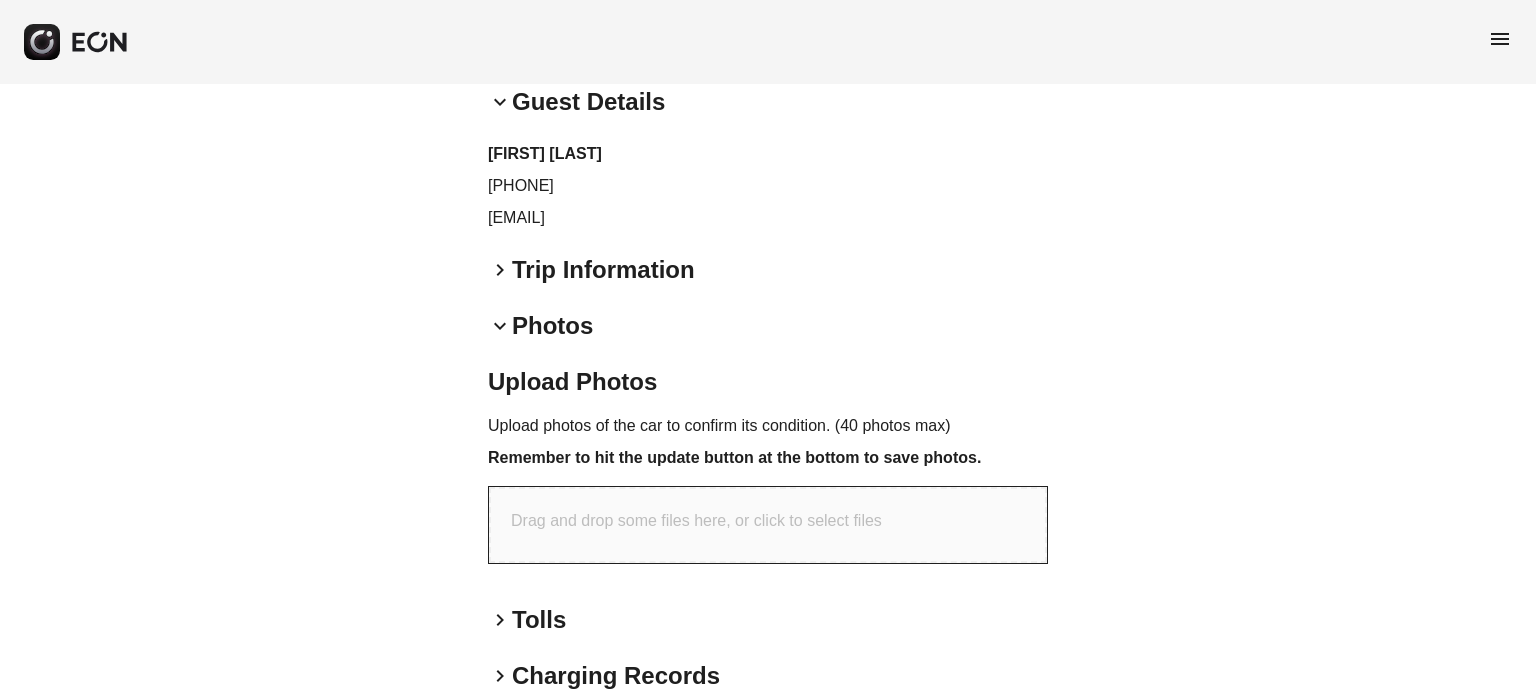 scroll, scrollTop: 0, scrollLeft: 0, axis: both 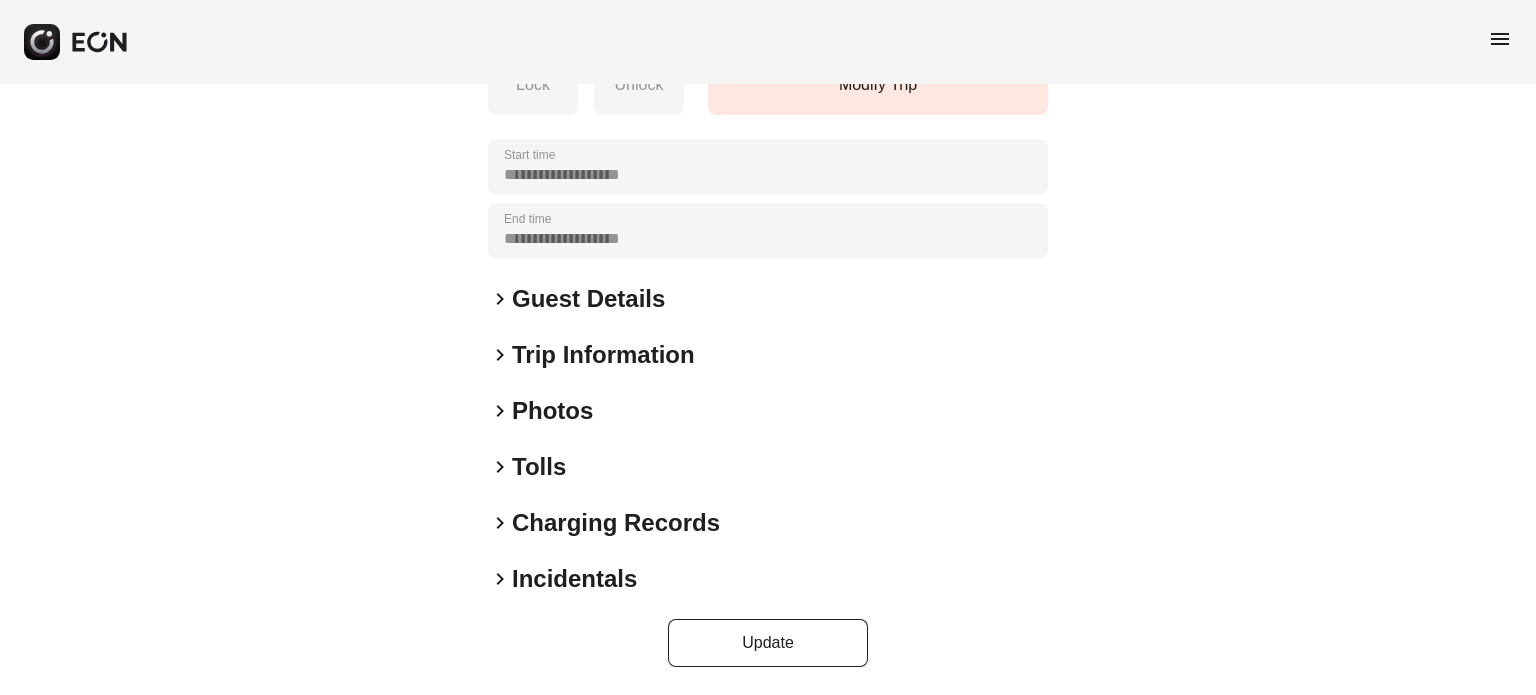 click on "**********" at bounding box center [768, 161] 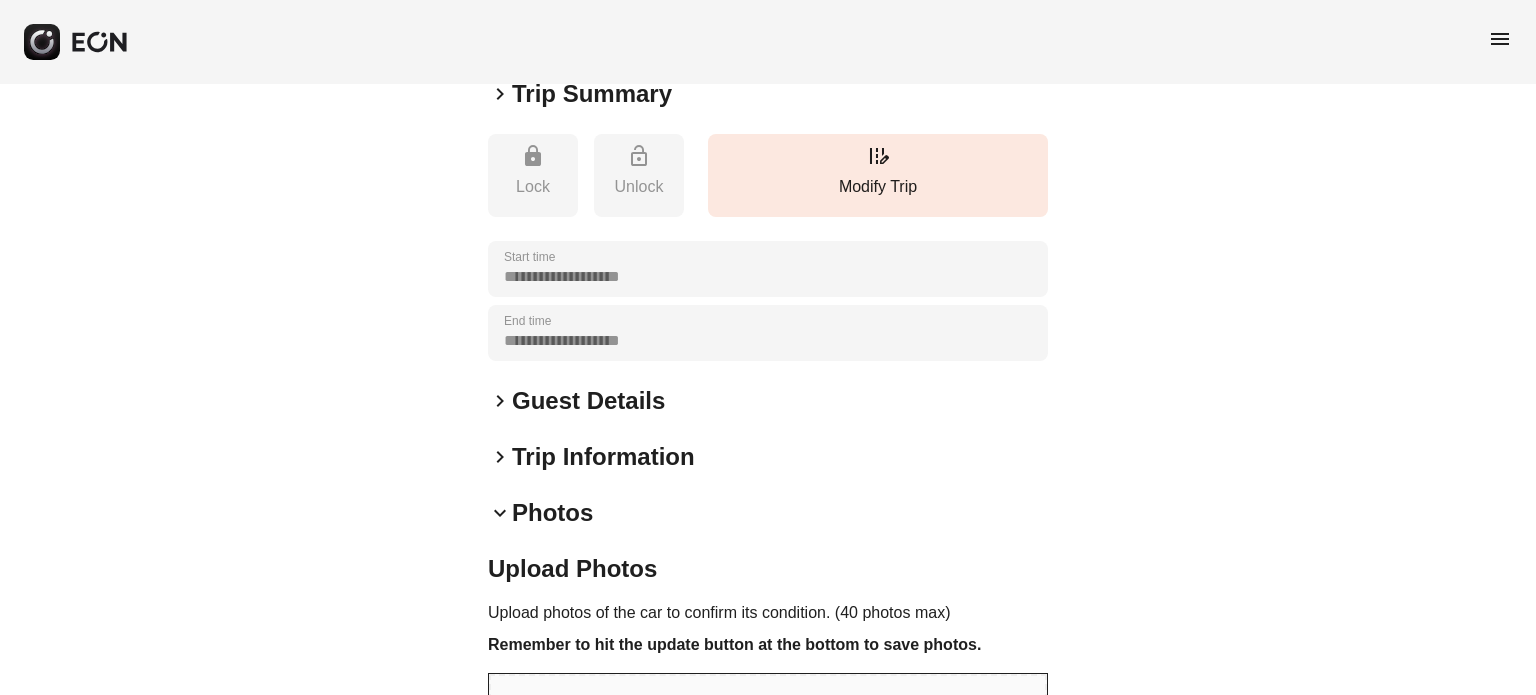 scroll, scrollTop: 0, scrollLeft: 0, axis: both 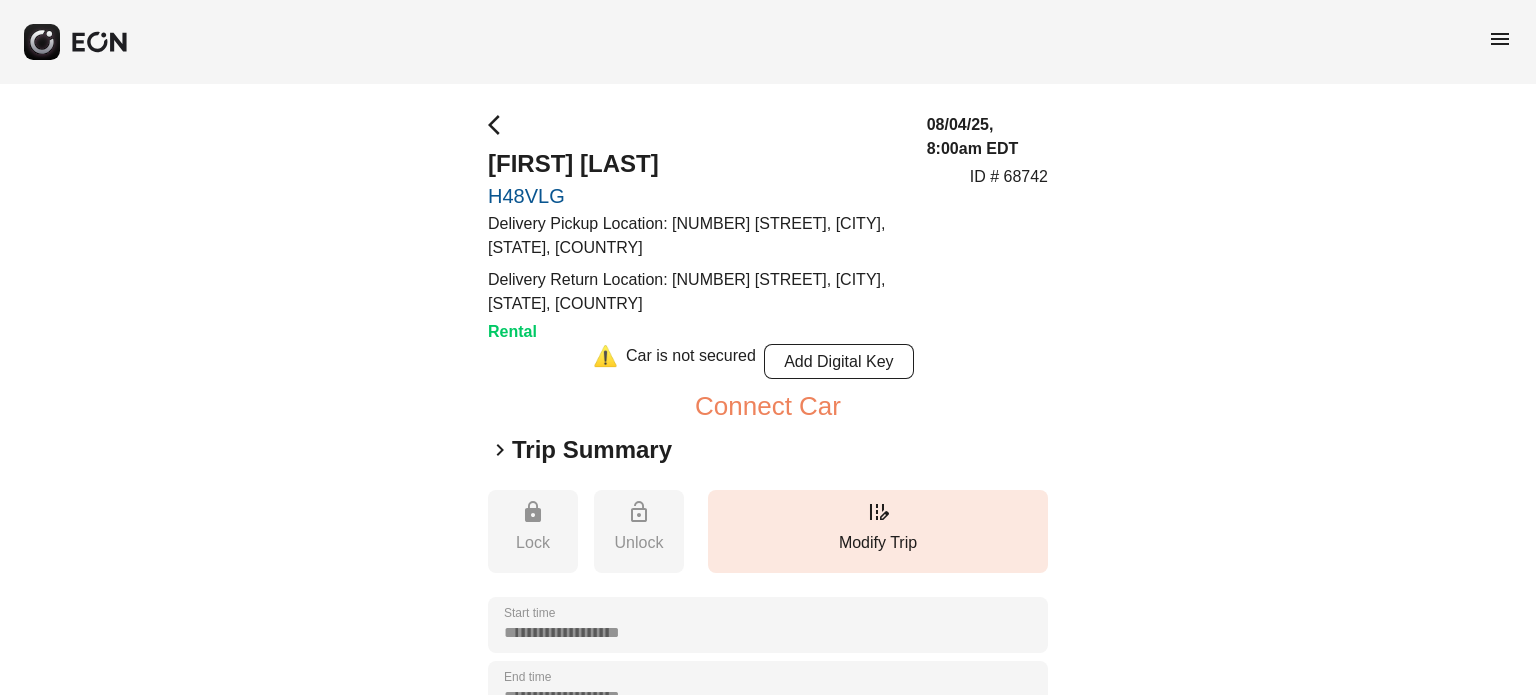 click on "**********" at bounding box center [768, 738] 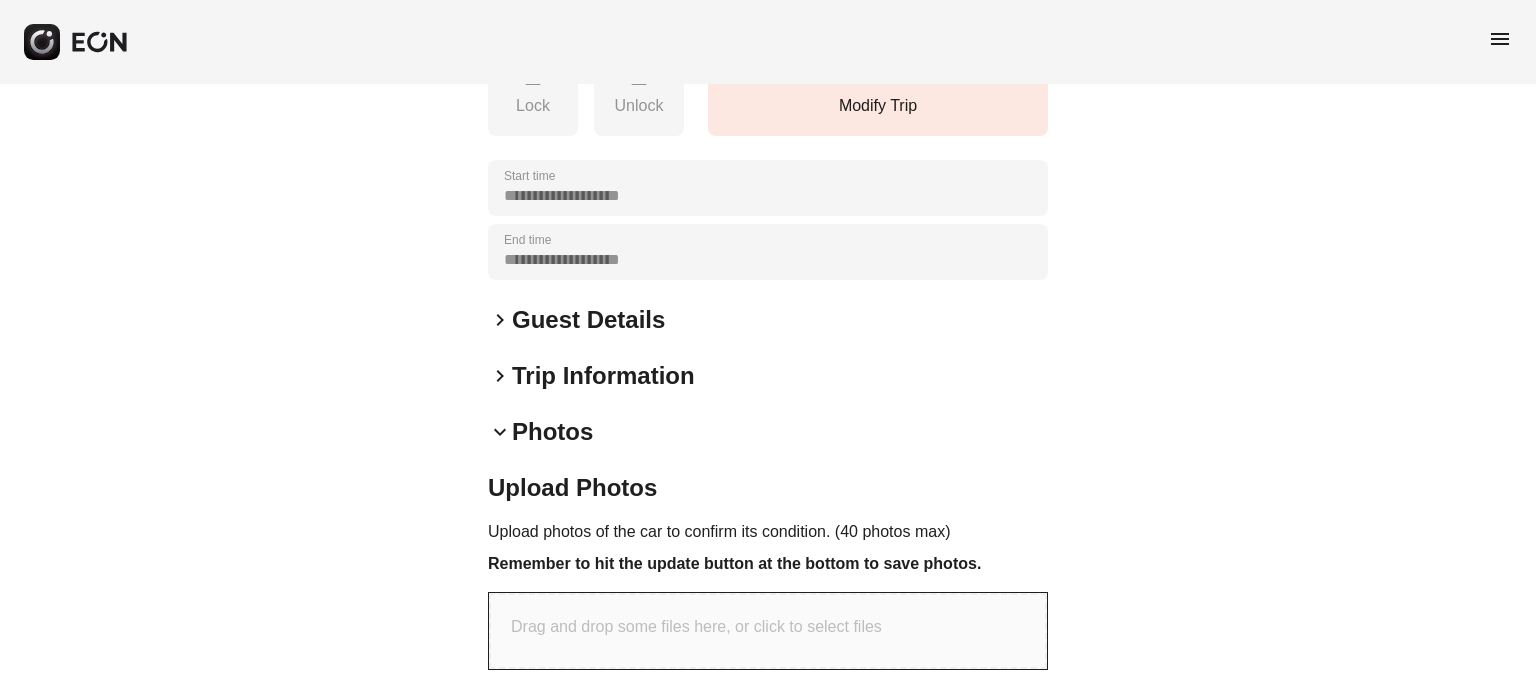 scroll, scrollTop: 695, scrollLeft: 0, axis: vertical 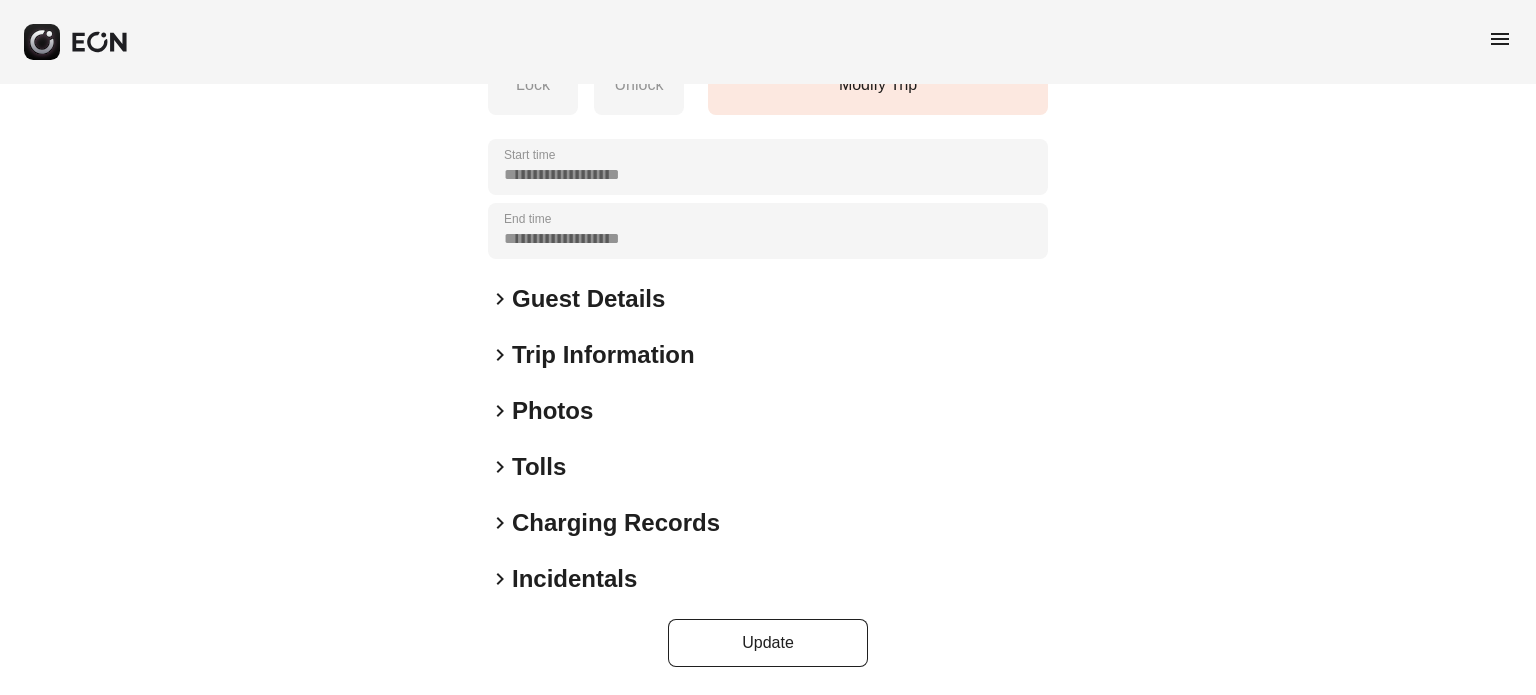click on "Photos" at bounding box center [552, 411] 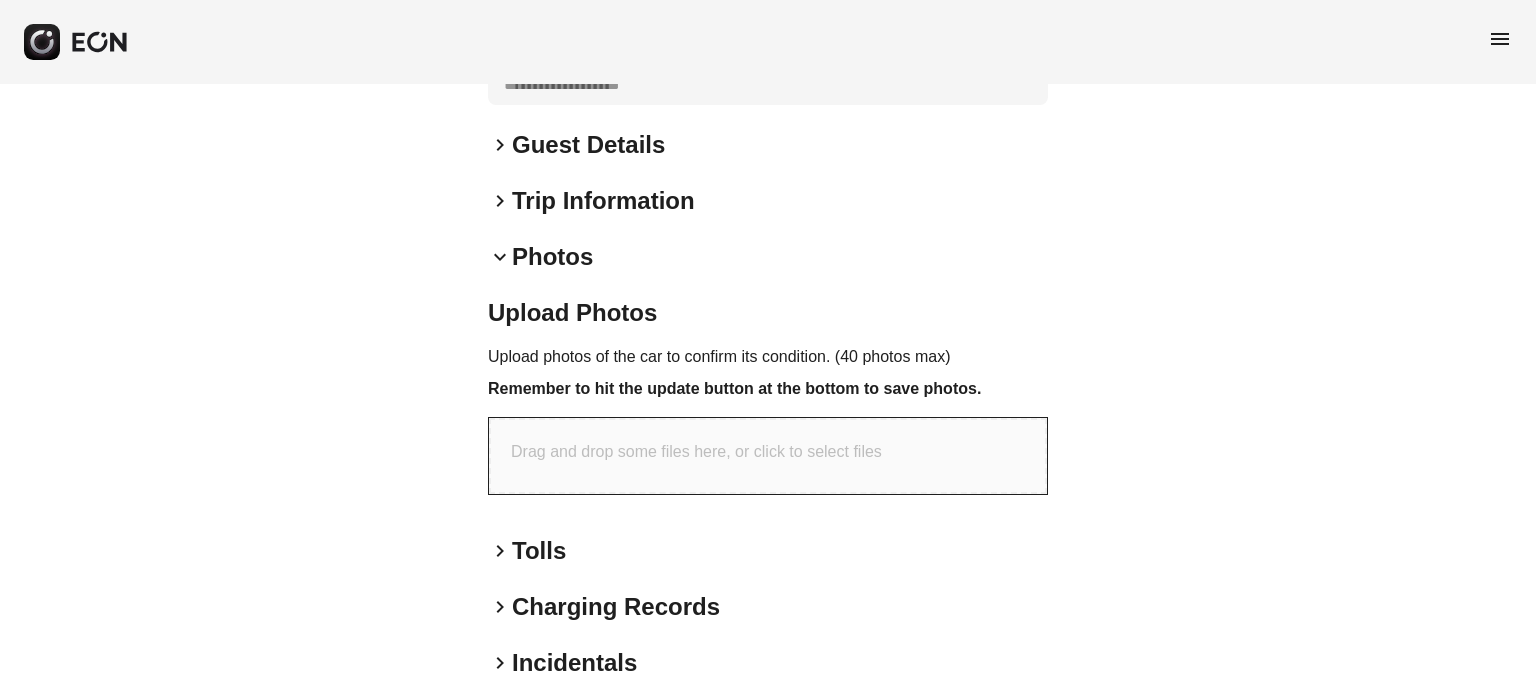 scroll, scrollTop: 695, scrollLeft: 0, axis: vertical 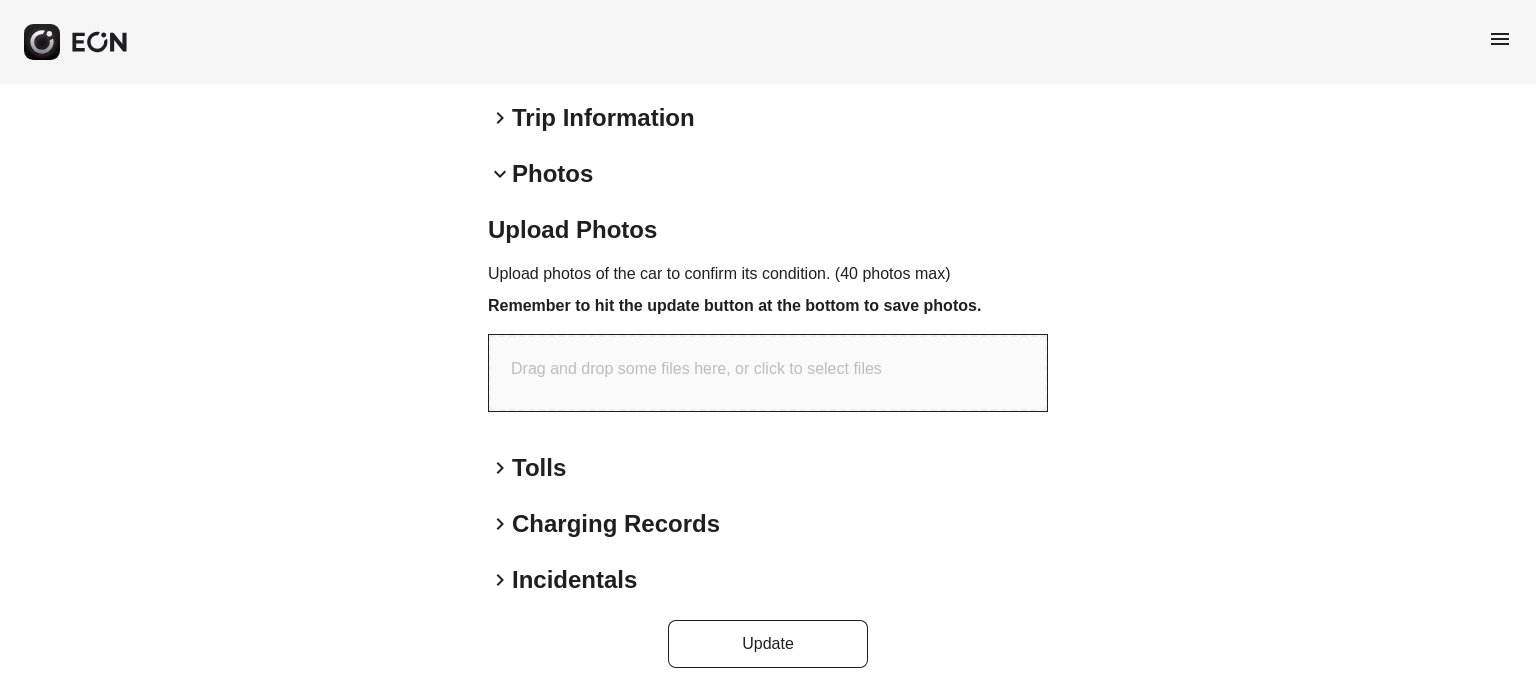 click on "Drag and drop some files here, or click to select files" at bounding box center [768, 373] 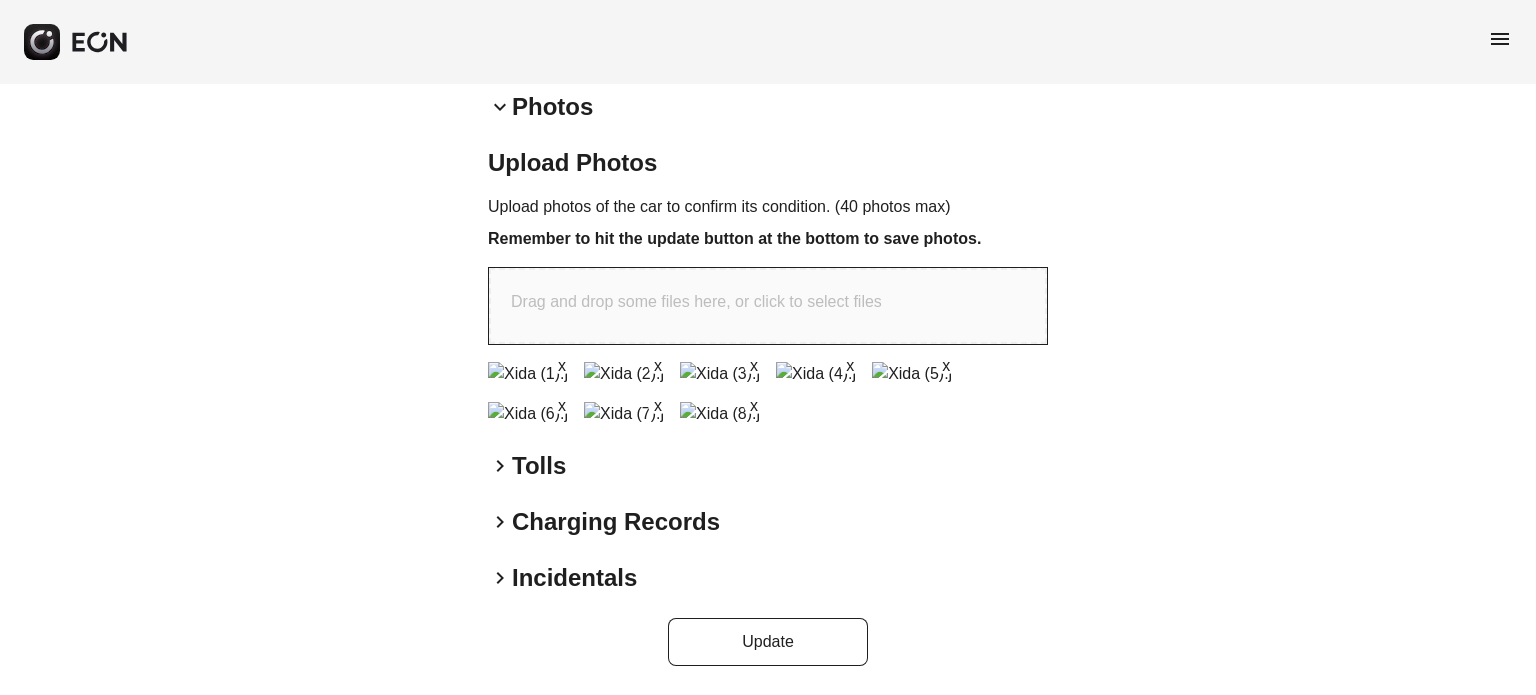 scroll, scrollTop: 977, scrollLeft: 0, axis: vertical 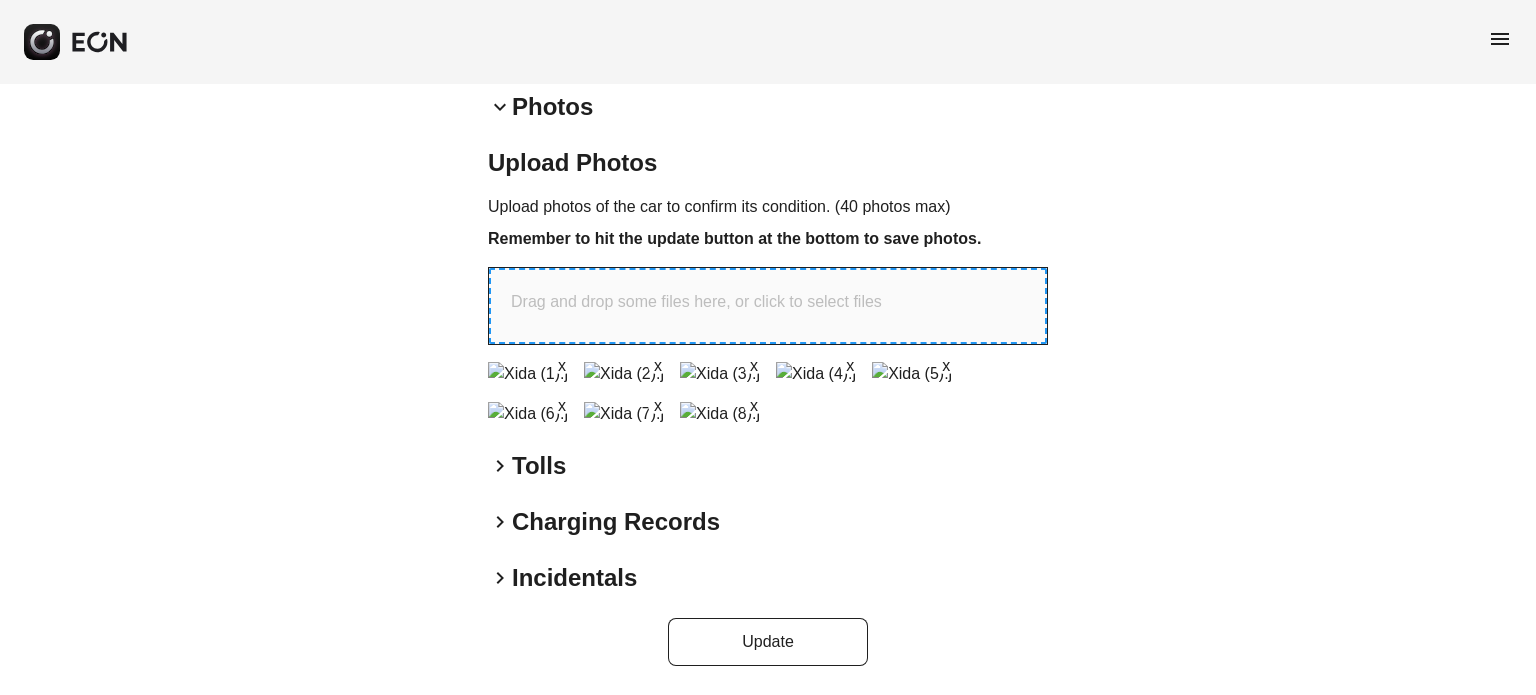 click at bounding box center [624, 414] 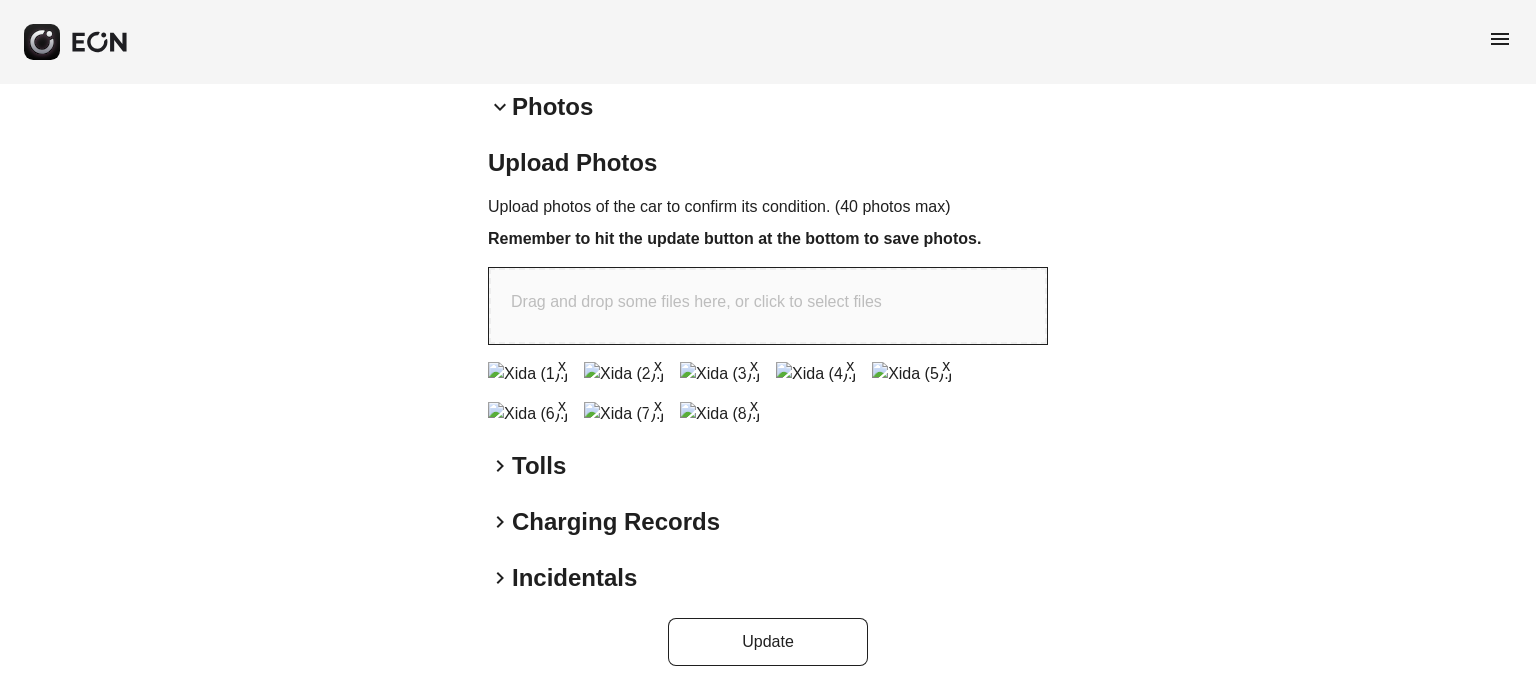 click at bounding box center [624, 414] 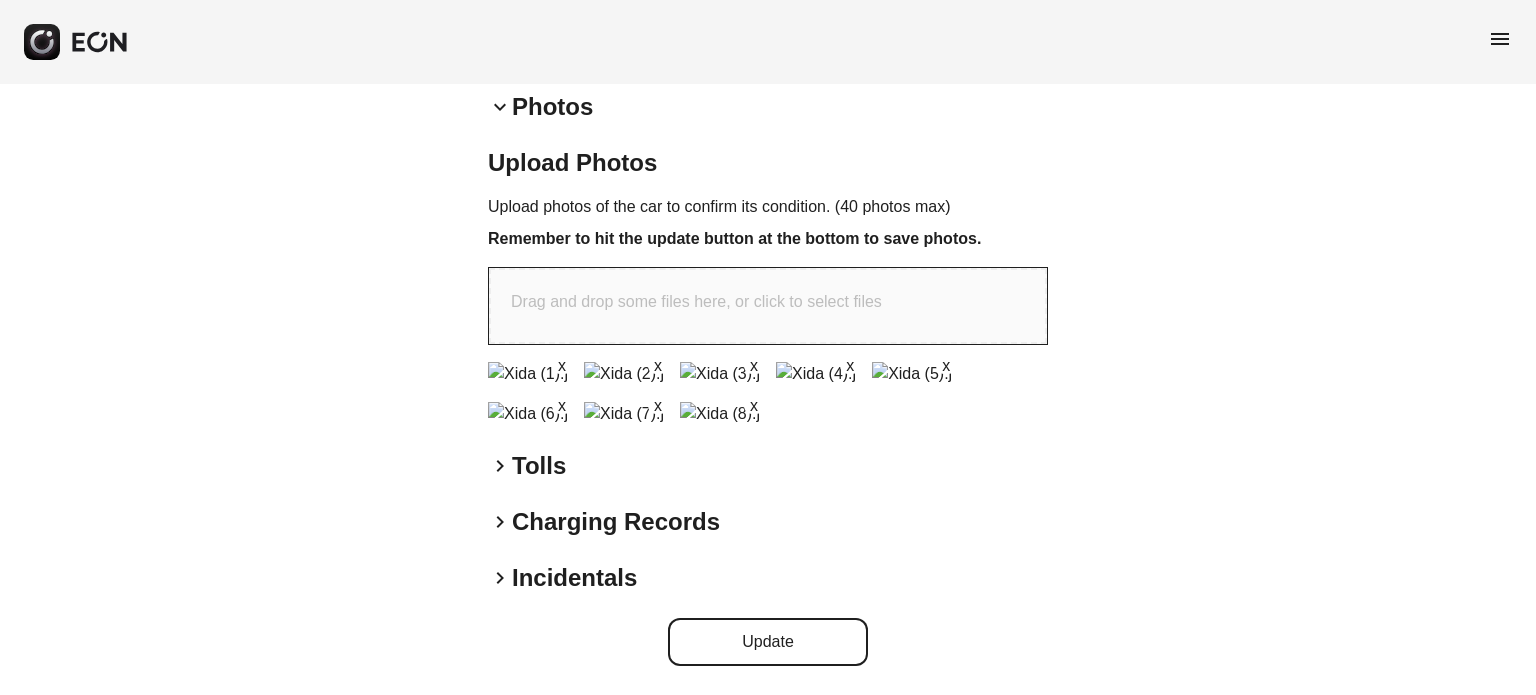 click on "Update" at bounding box center (768, 642) 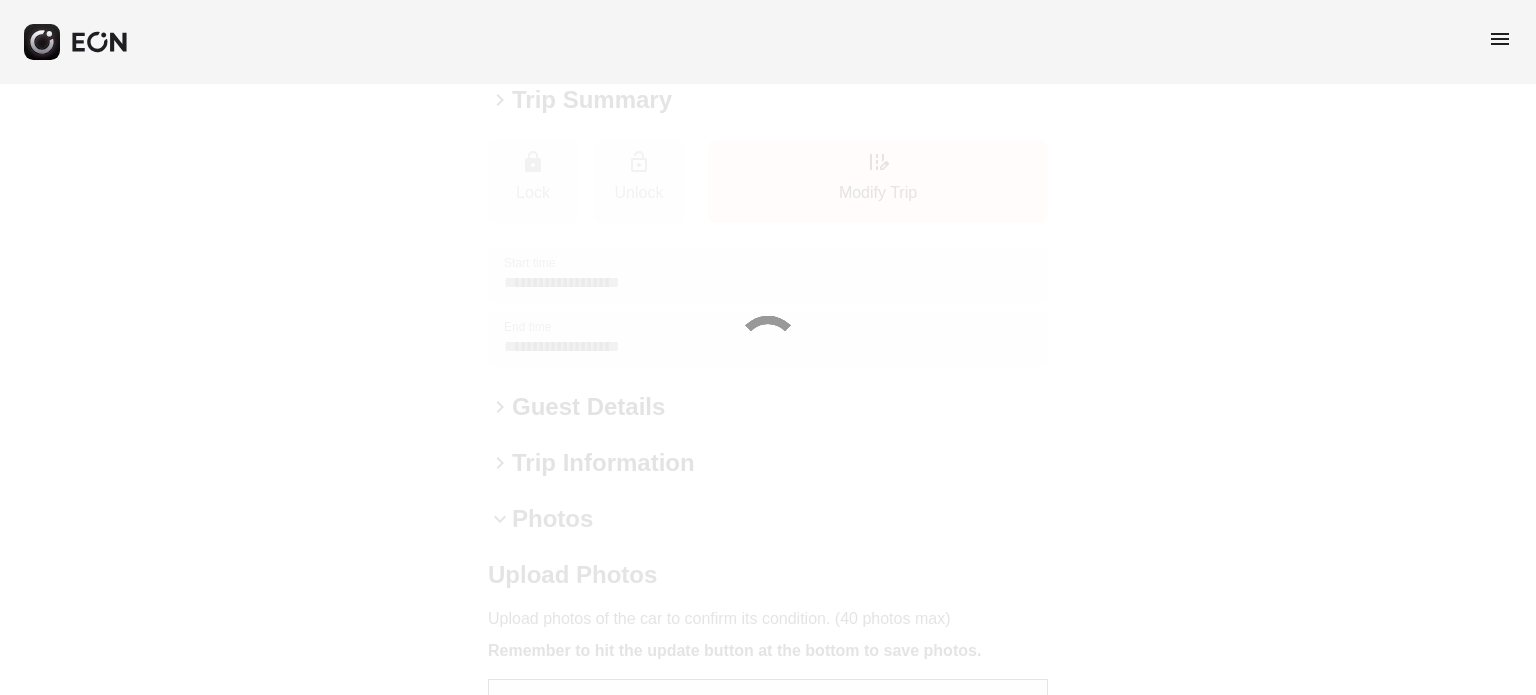 scroll, scrollTop: 600, scrollLeft: 0, axis: vertical 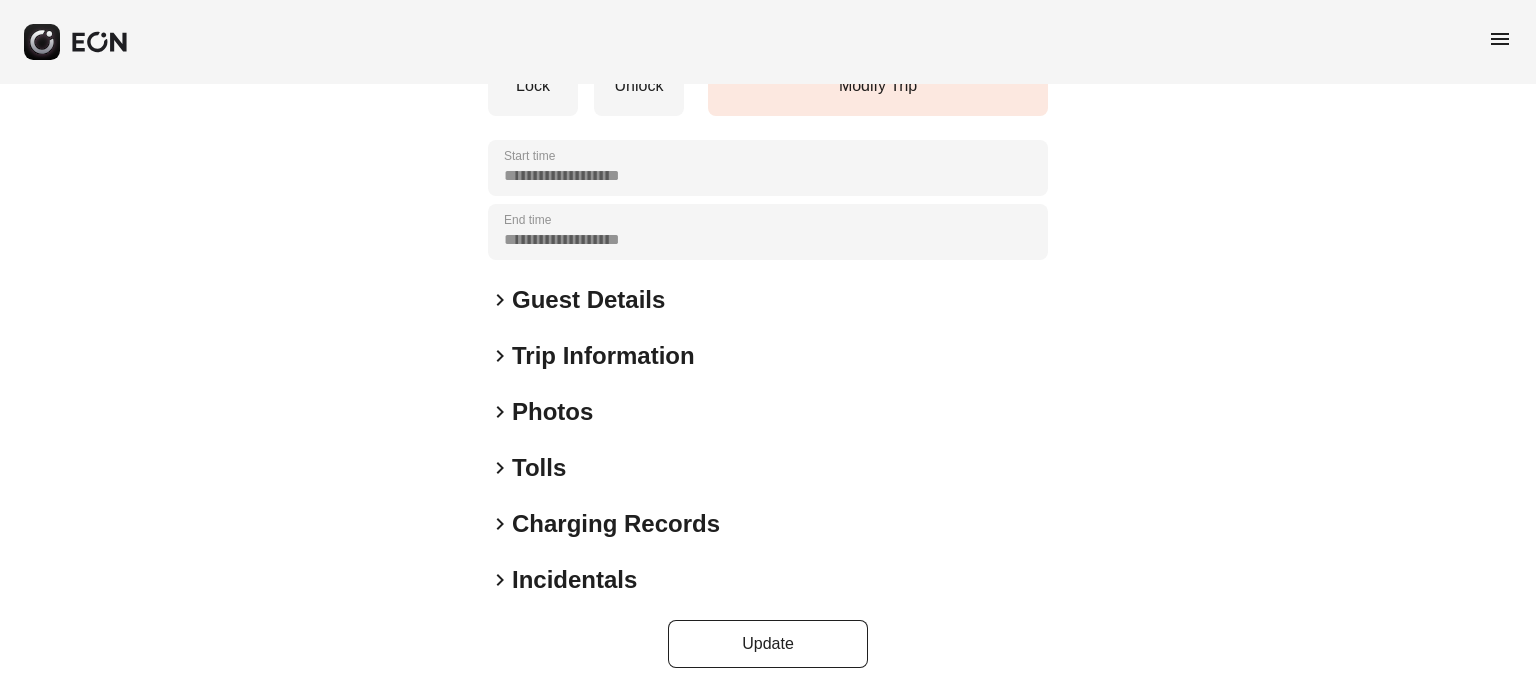 click on "Photos" at bounding box center (552, 412) 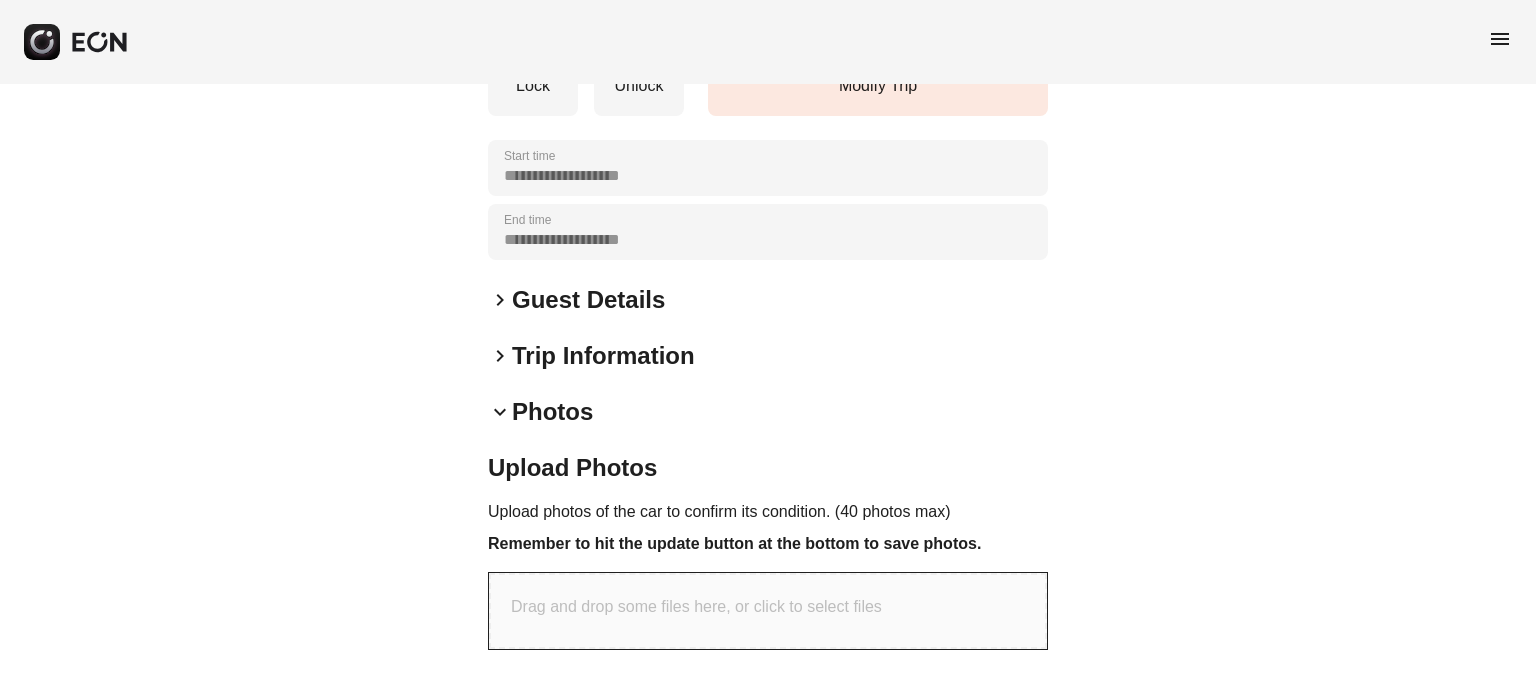 click on "Drag and drop some files here, or click to select files" at bounding box center [768, 611] 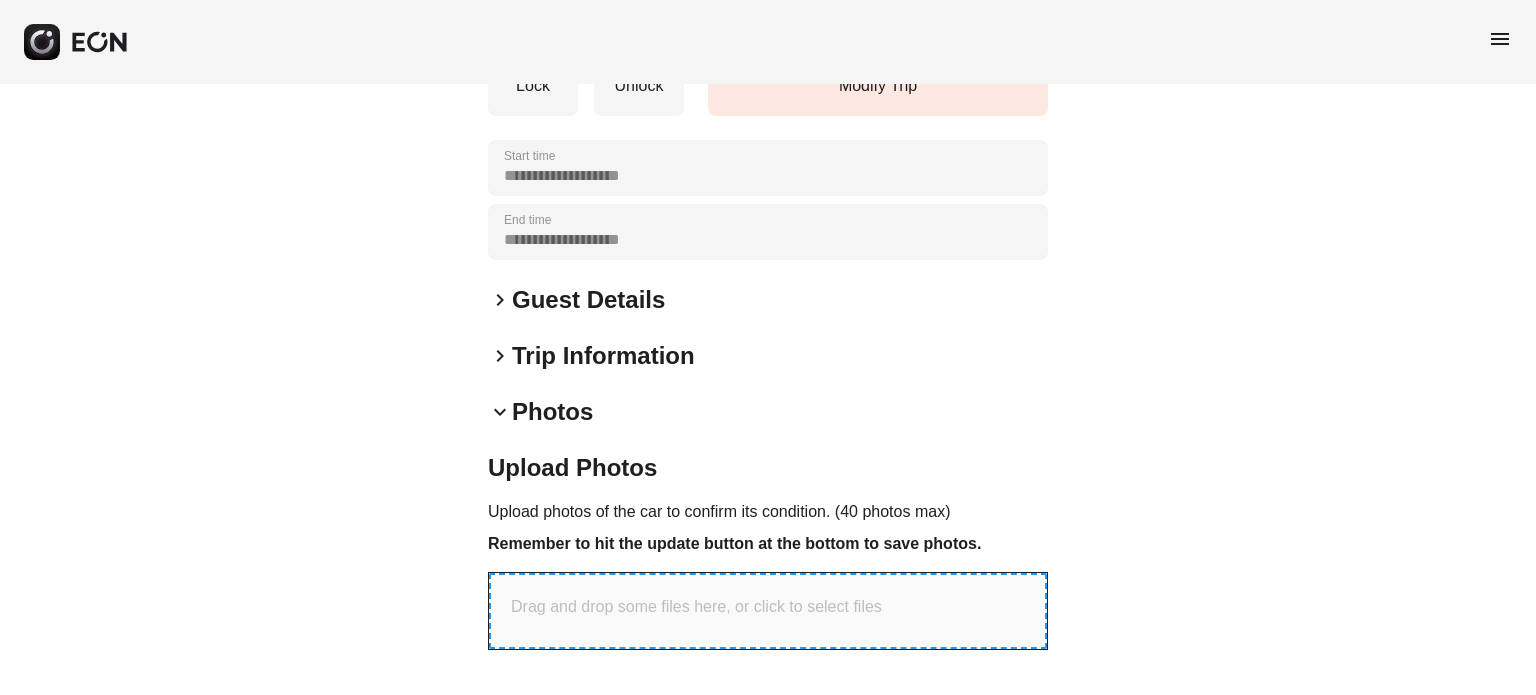 type on "**********" 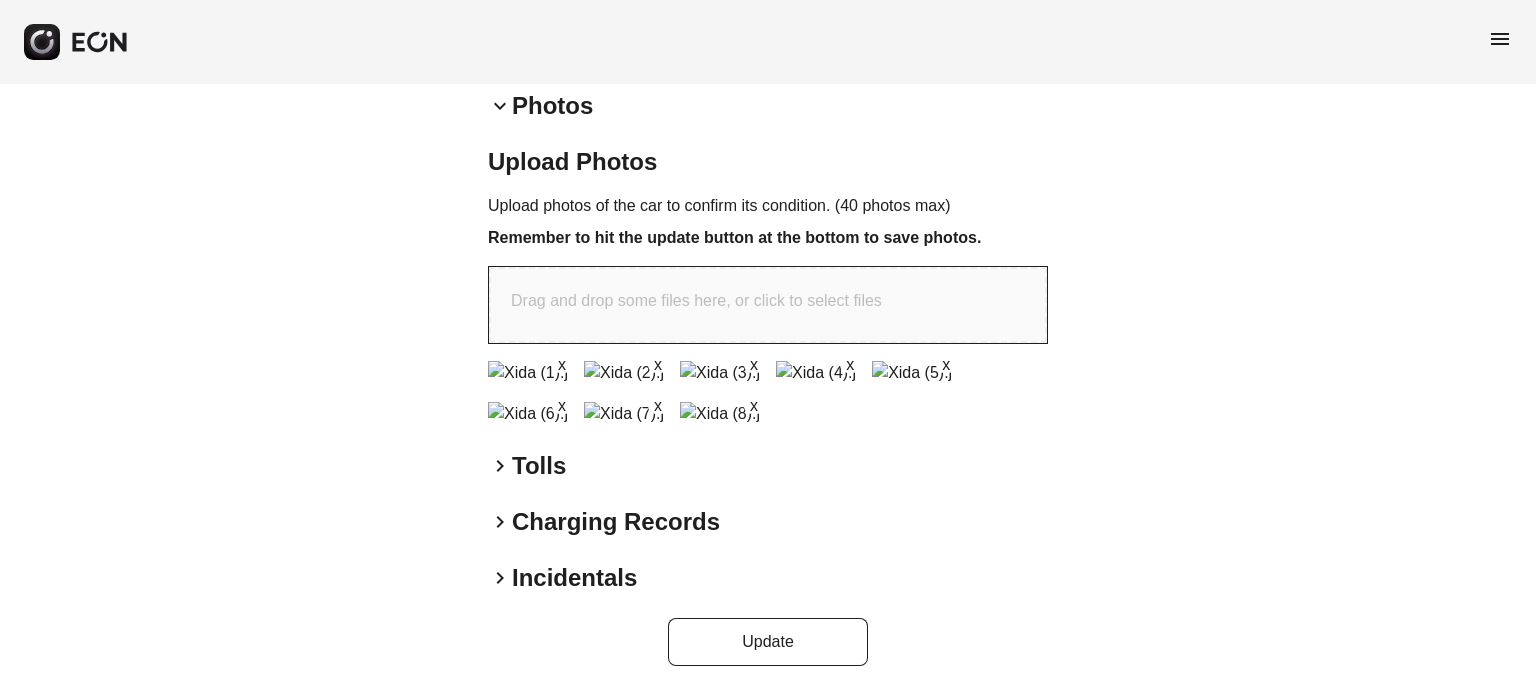 scroll, scrollTop: 820, scrollLeft: 0, axis: vertical 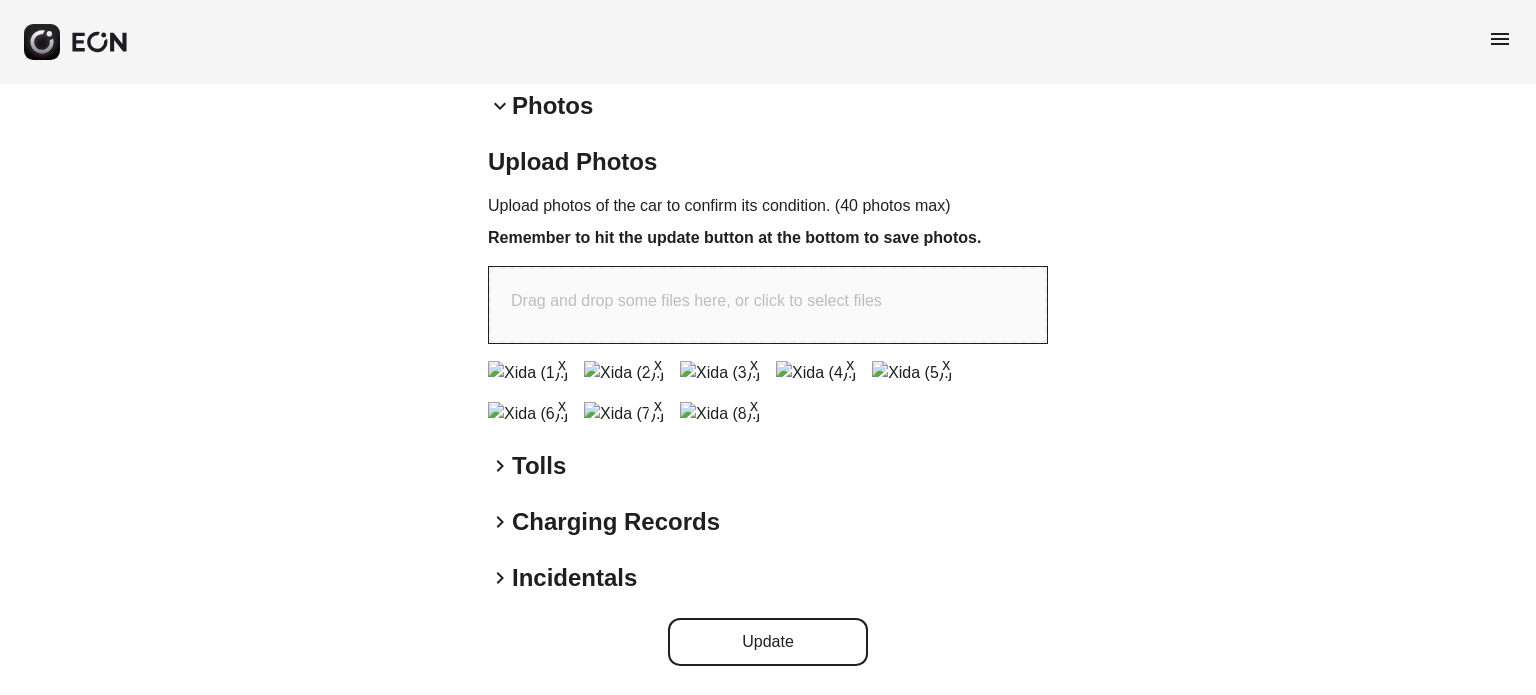click on "Update" at bounding box center [768, 642] 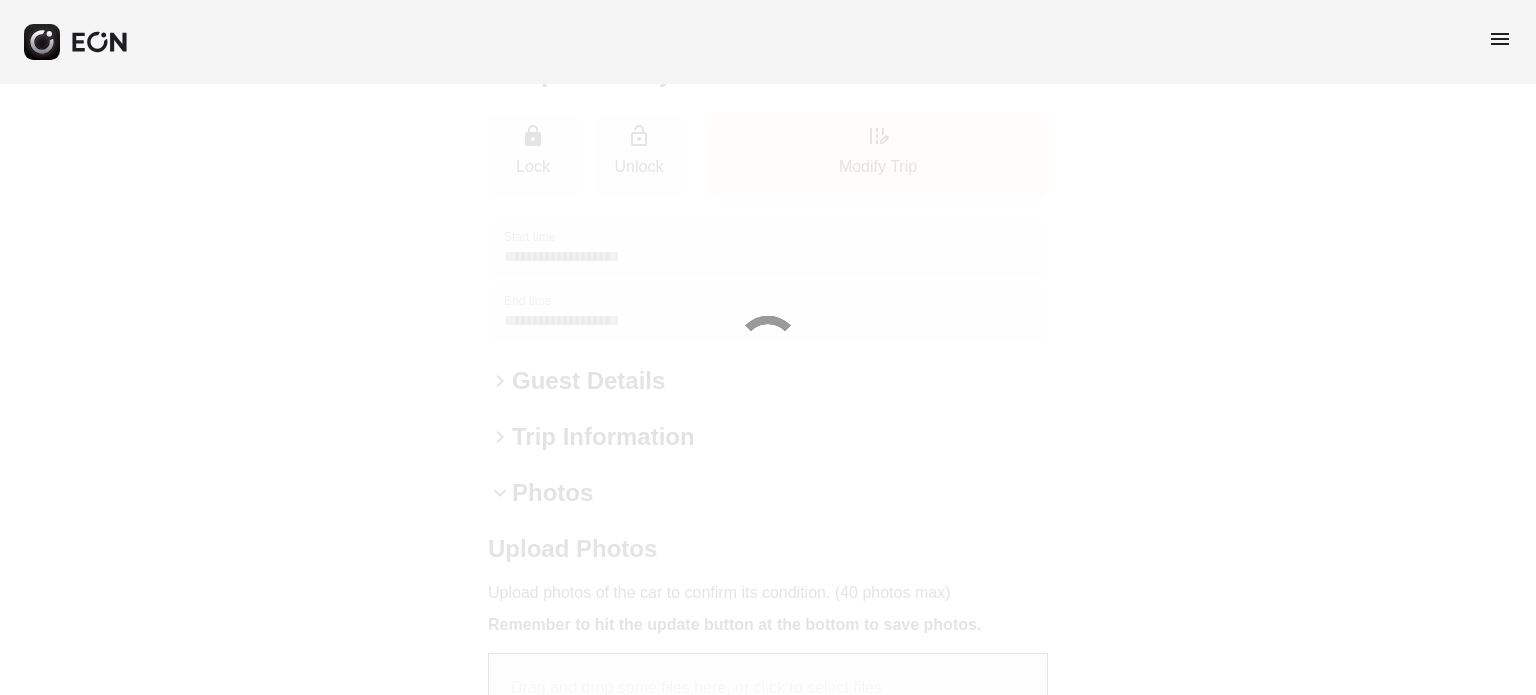 scroll, scrollTop: 0, scrollLeft: 0, axis: both 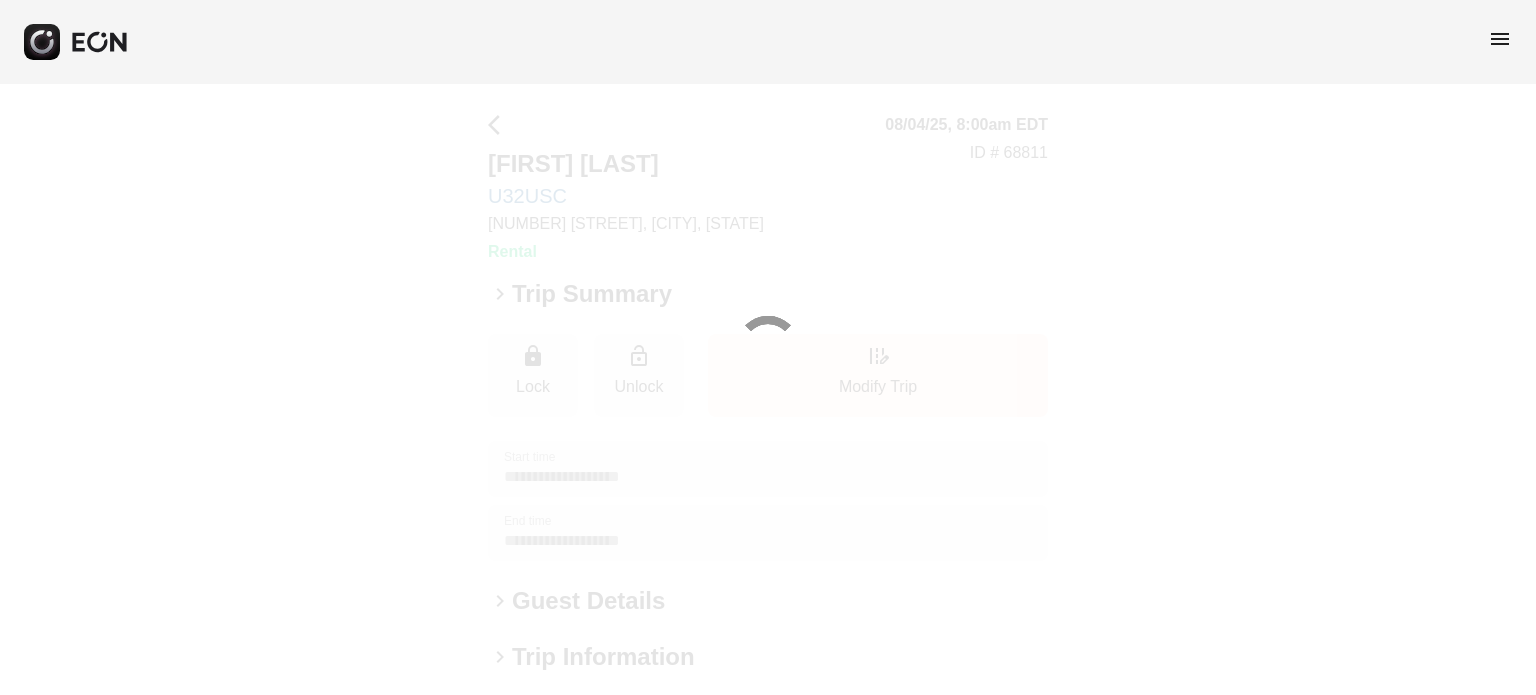 type on "**********" 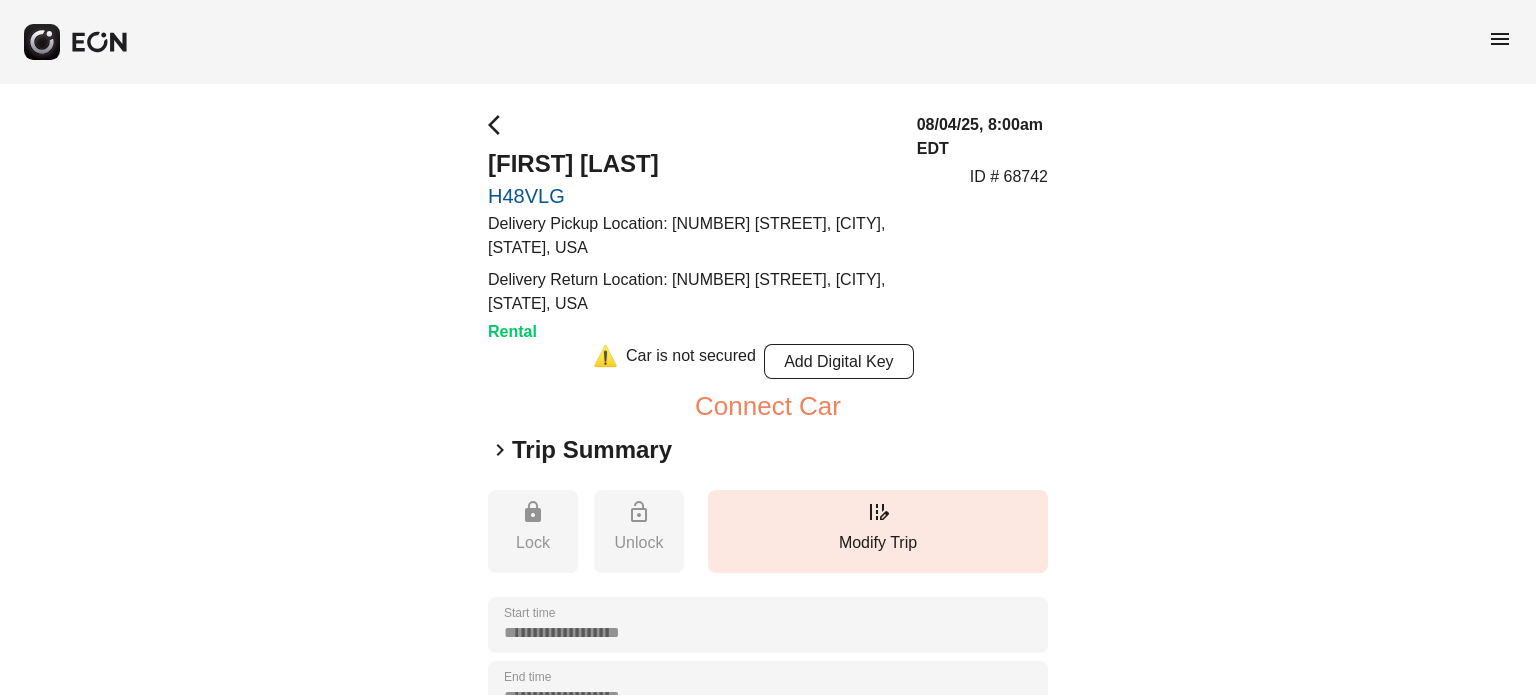 scroll, scrollTop: 353, scrollLeft: 0, axis: vertical 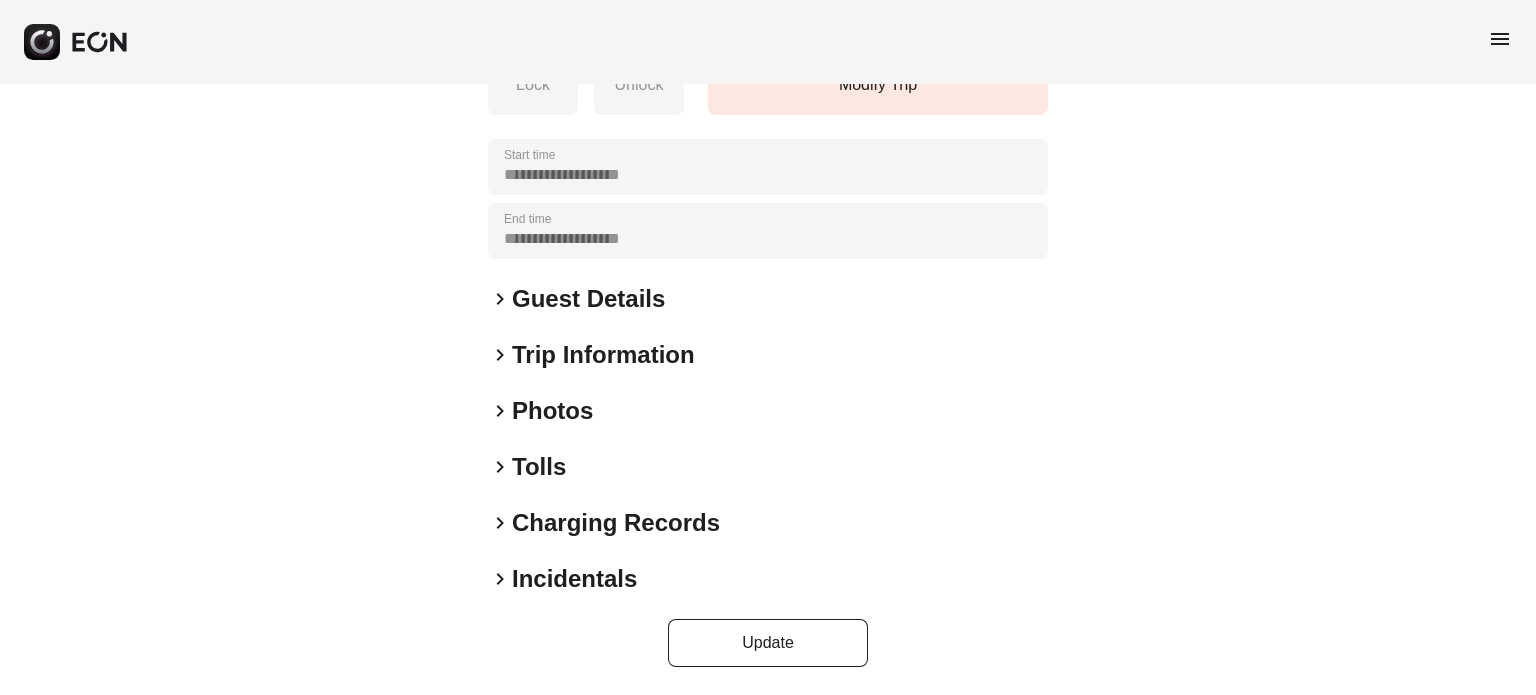 click on "**********" at bounding box center [768, 161] 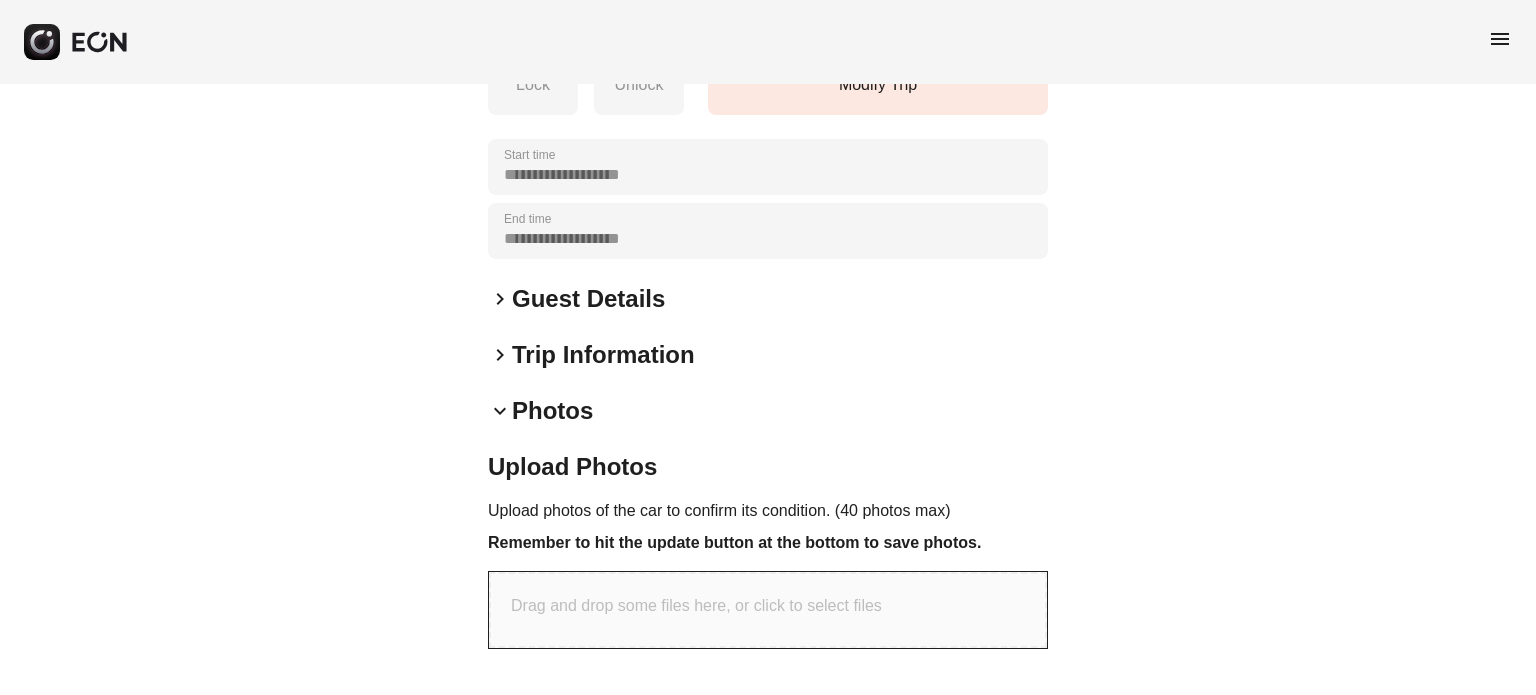scroll, scrollTop: 695, scrollLeft: 0, axis: vertical 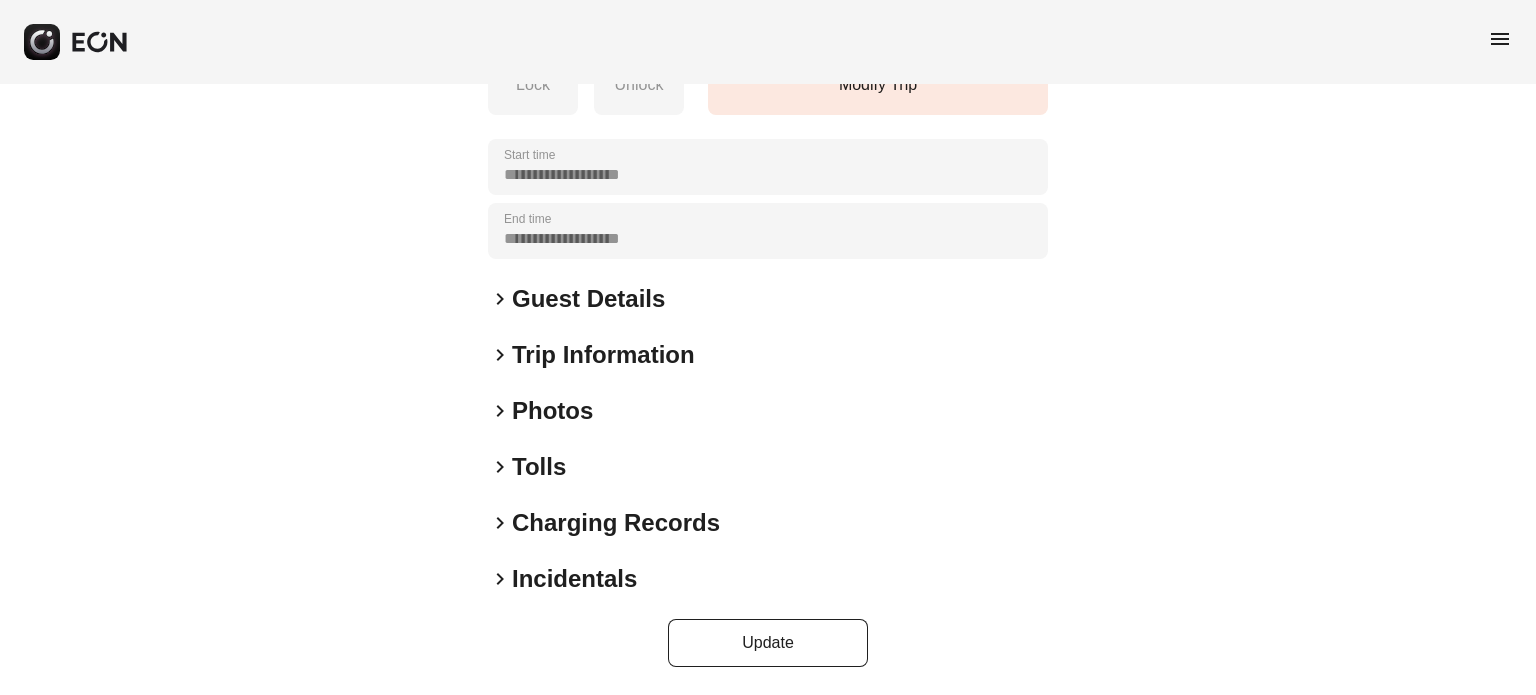 click on "Photos" at bounding box center (552, 411) 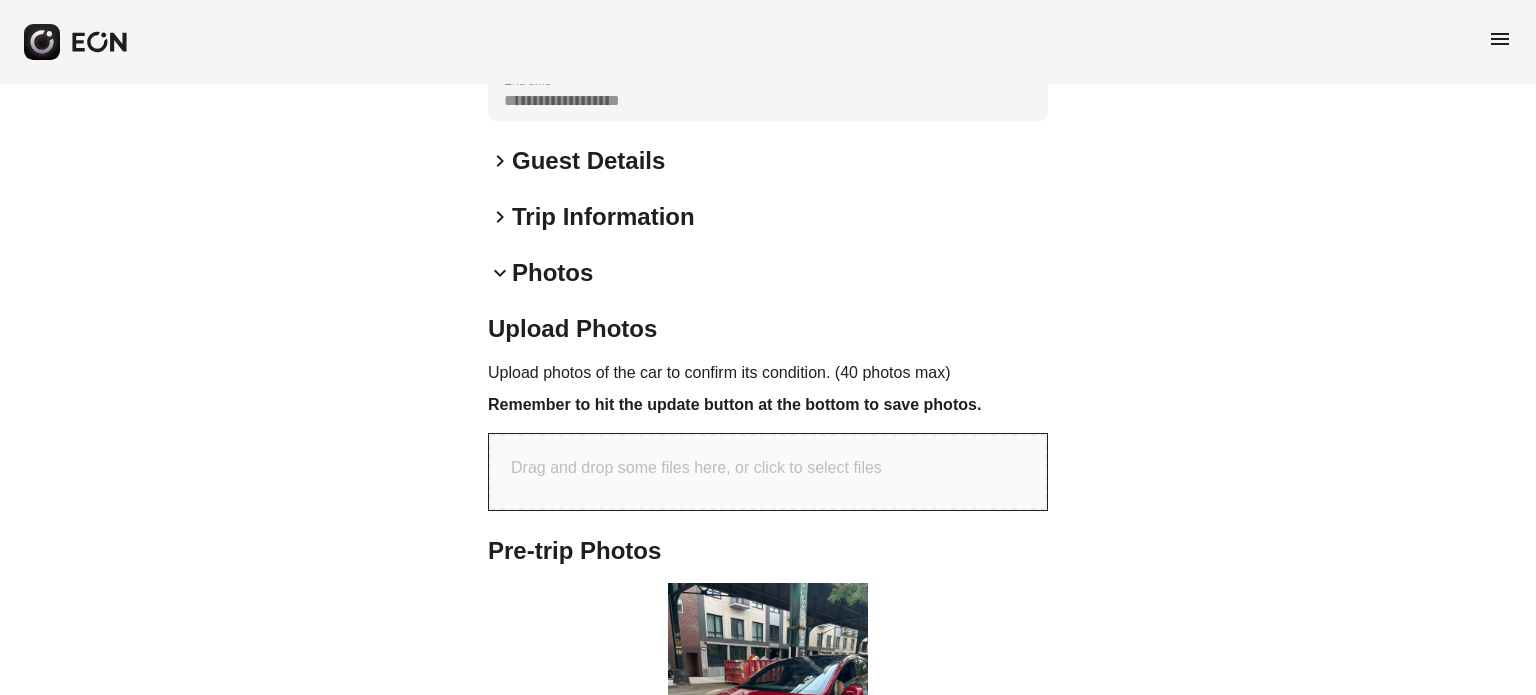scroll, scrollTop: 910, scrollLeft: 0, axis: vertical 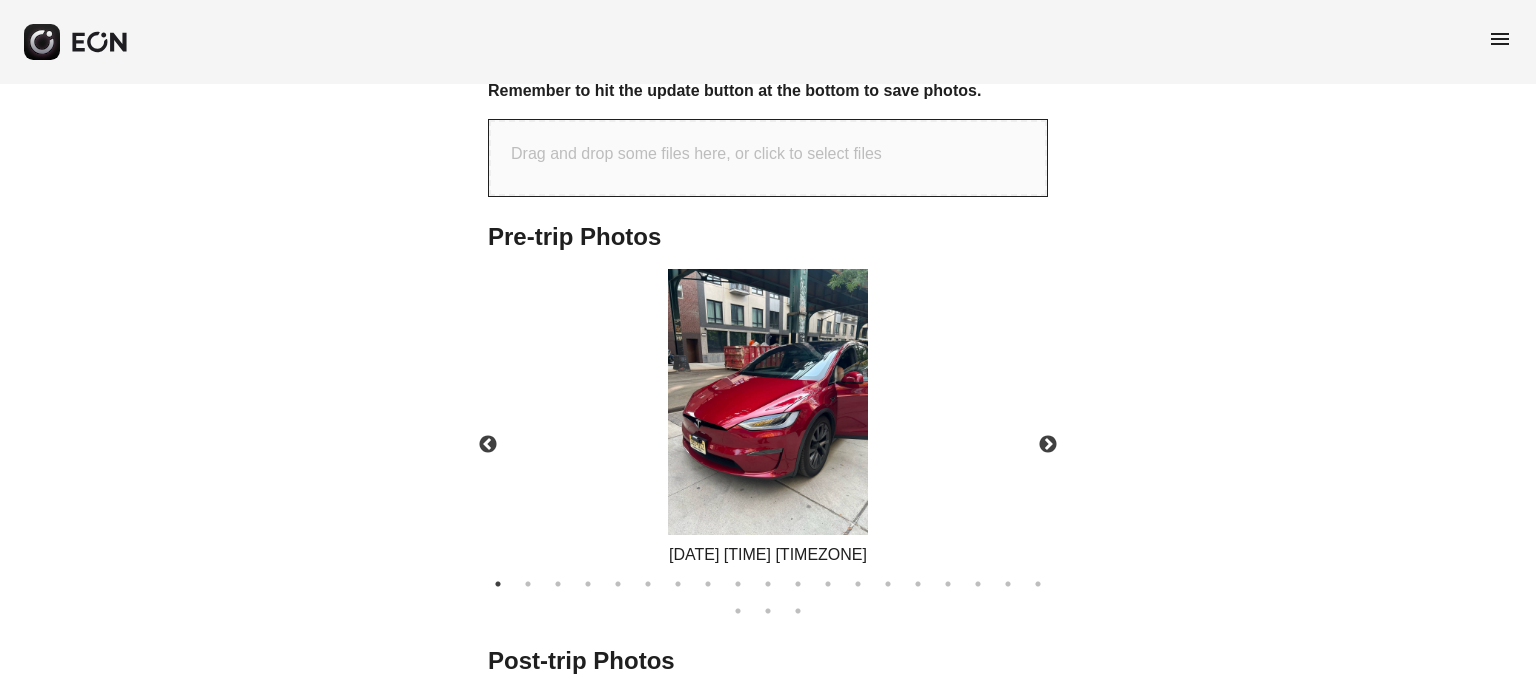 click at bounding box center [768, 402] 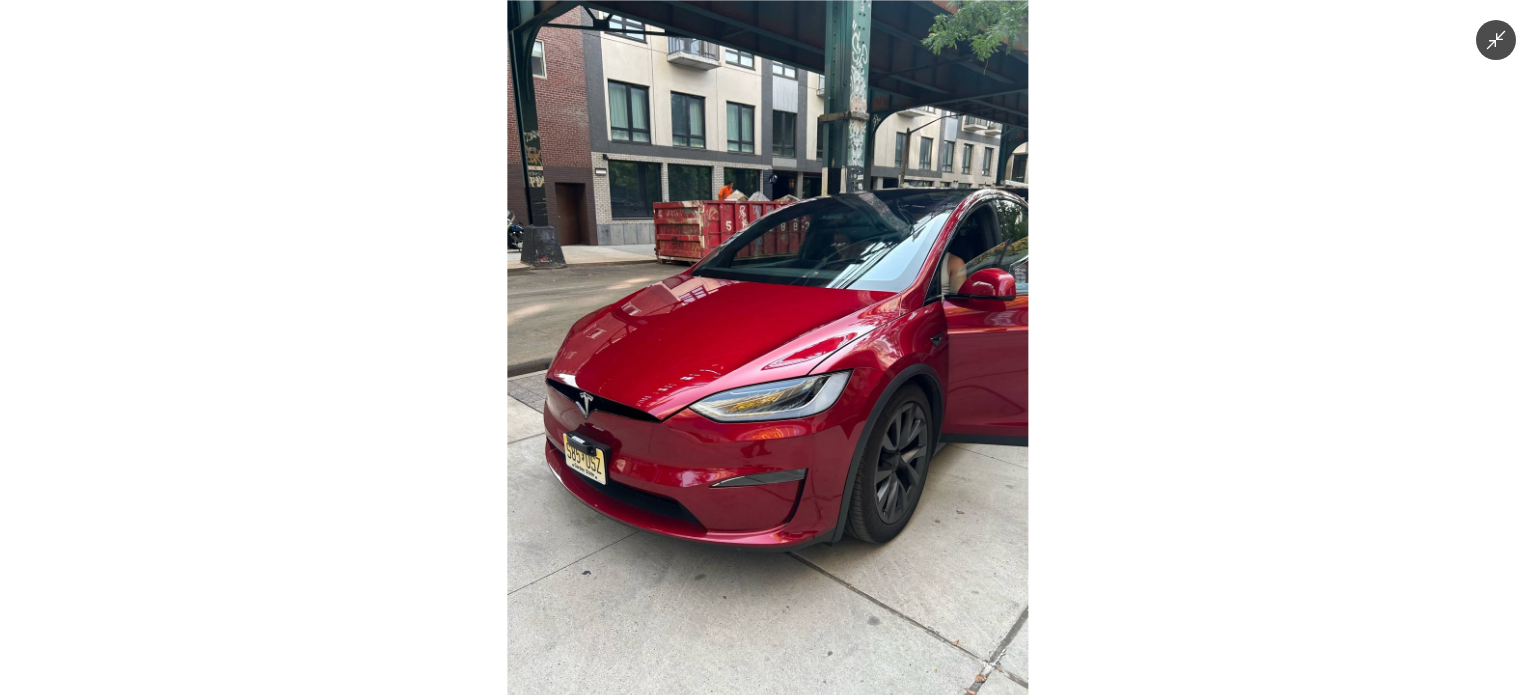 click at bounding box center [767, 347] 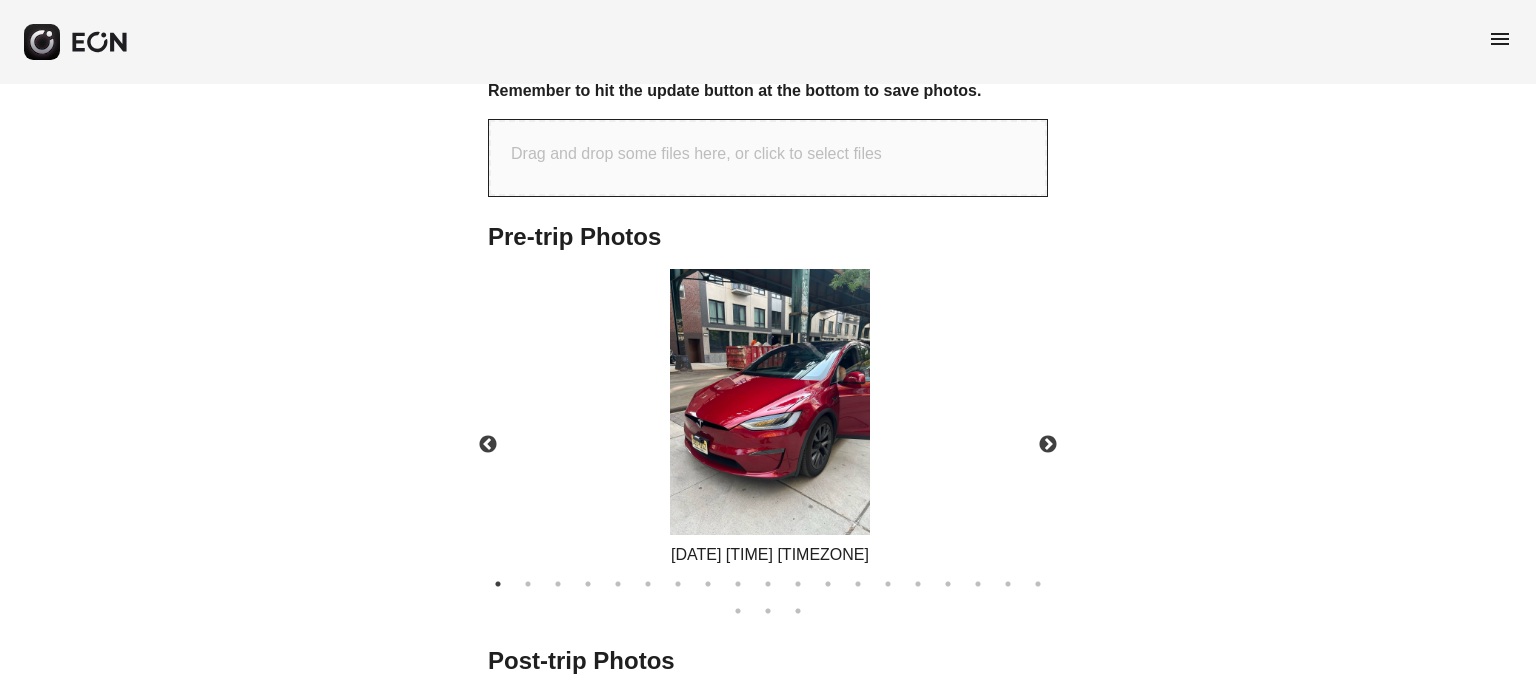 drag, startPoint x: 861, startPoint y: 380, endPoint x: 806, endPoint y: 394, distance: 56.753853 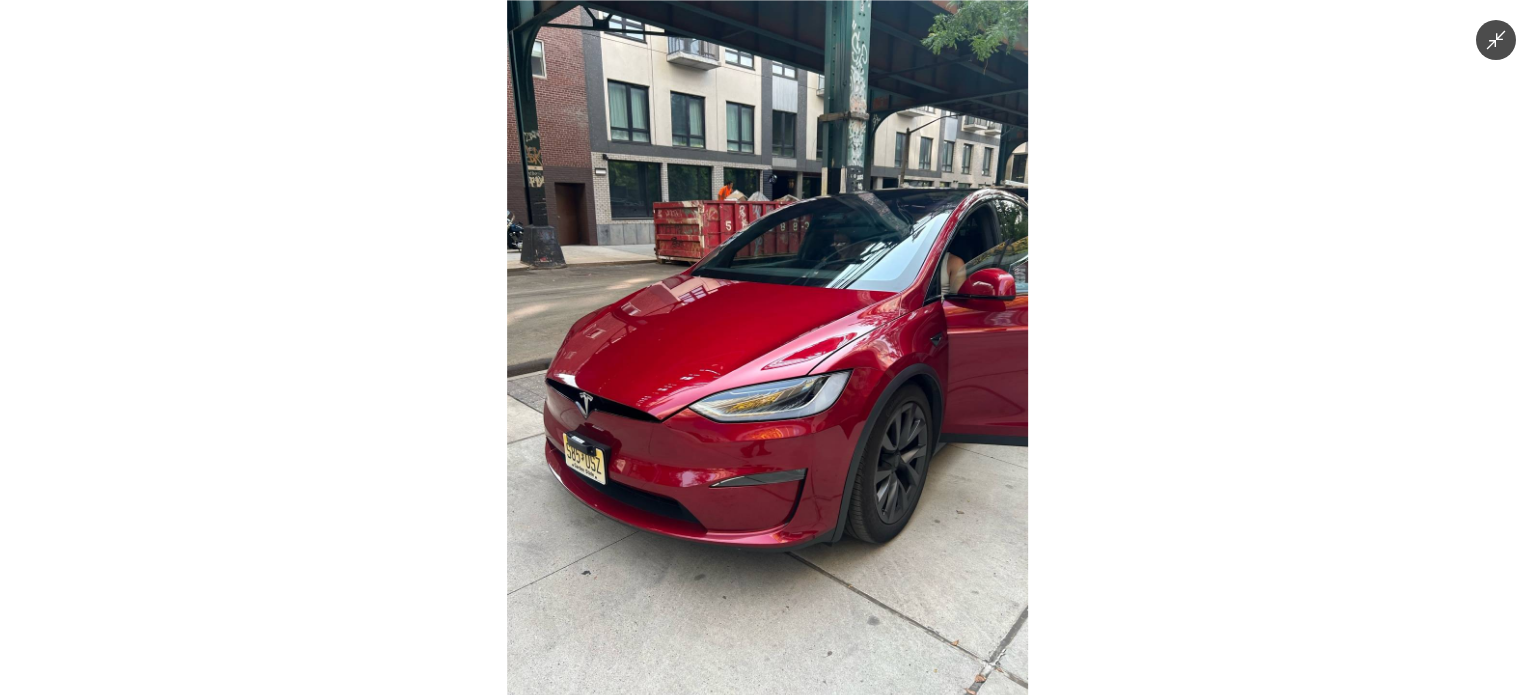 drag, startPoint x: 949, startPoint y: 442, endPoint x: 614, endPoint y: 431, distance: 335.18054 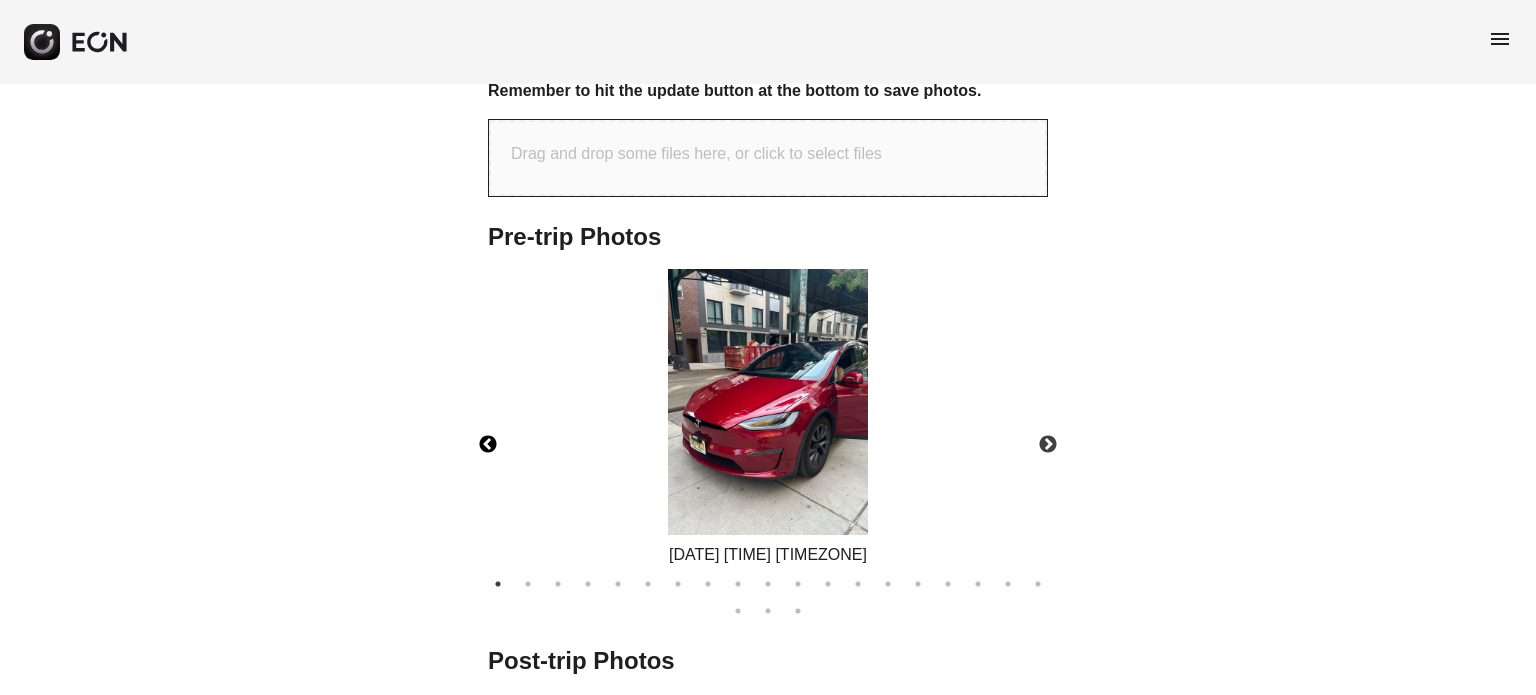 click on "Previous" at bounding box center (488, 445) 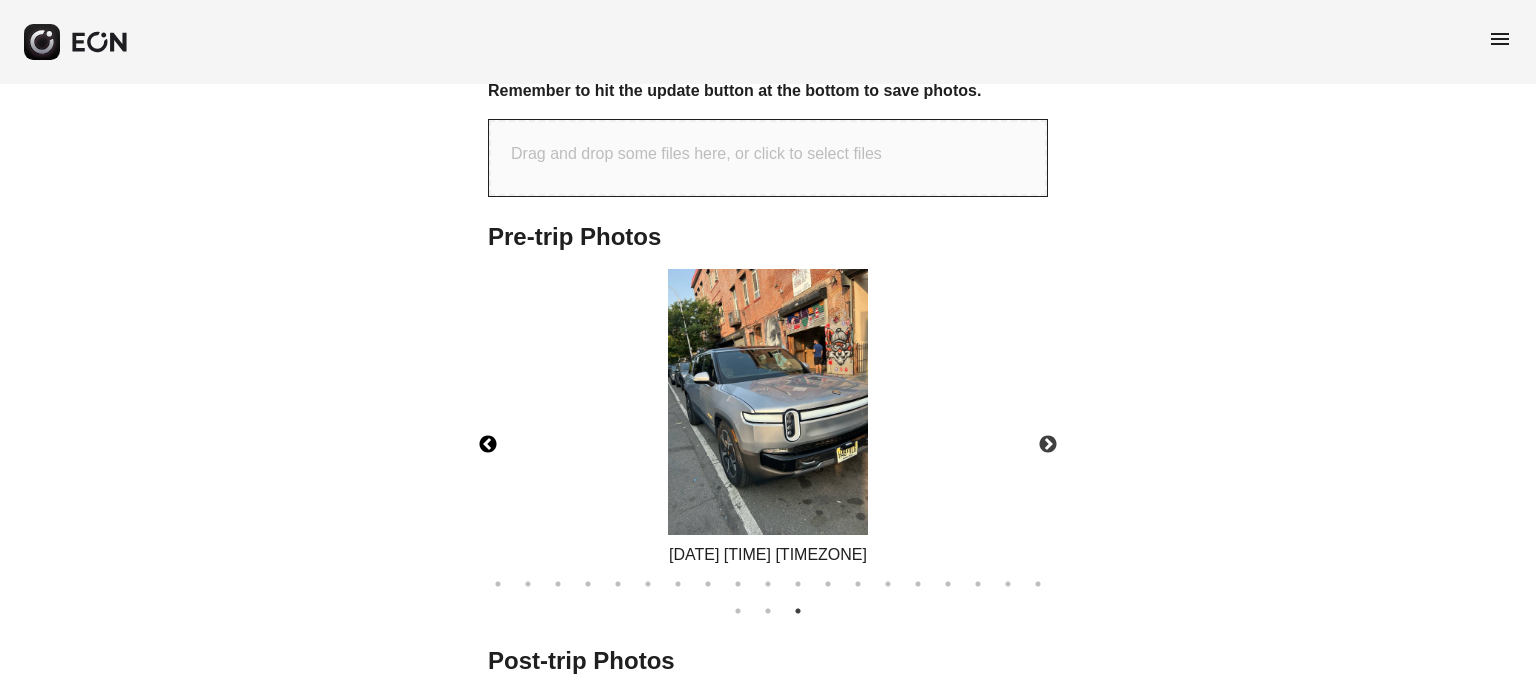 click on "Previous" at bounding box center (488, 445) 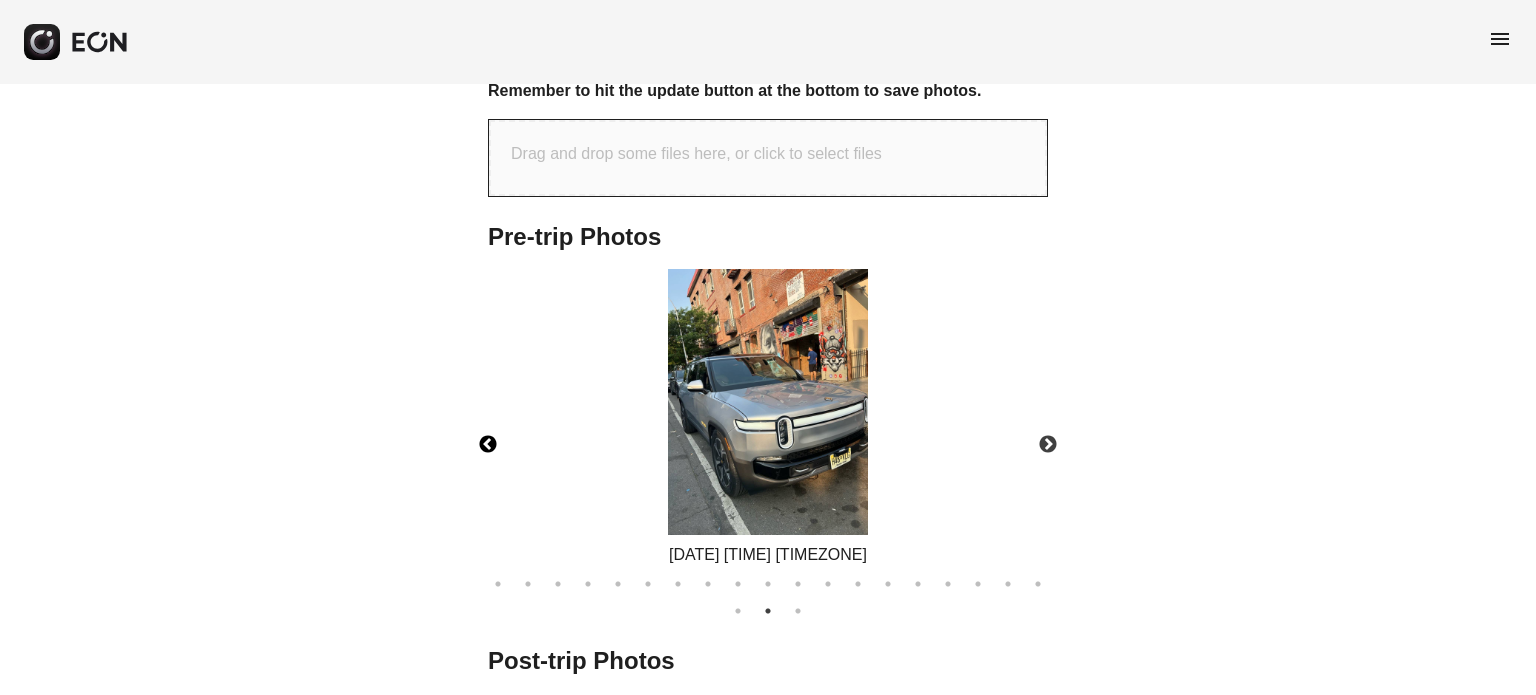 click on "Previous" at bounding box center (488, 445) 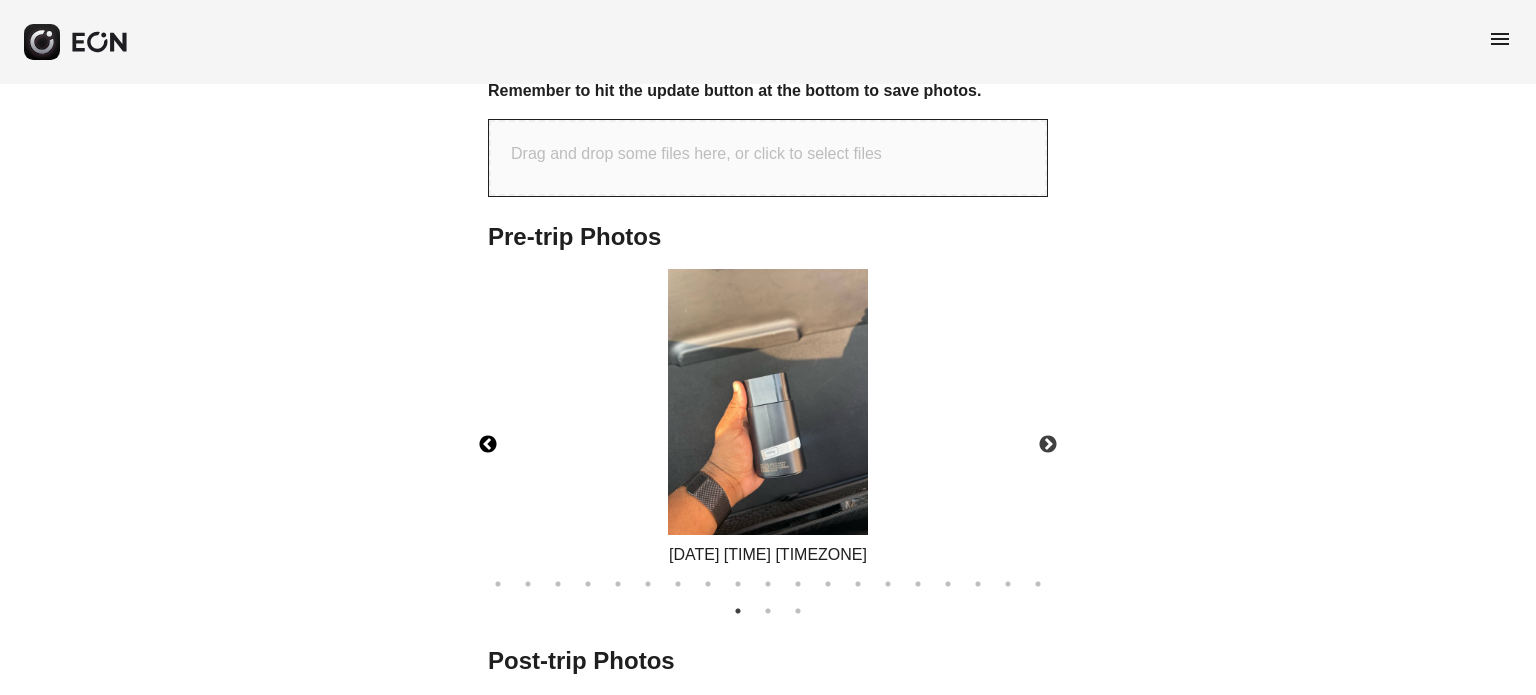 click on "Previous" at bounding box center [488, 445] 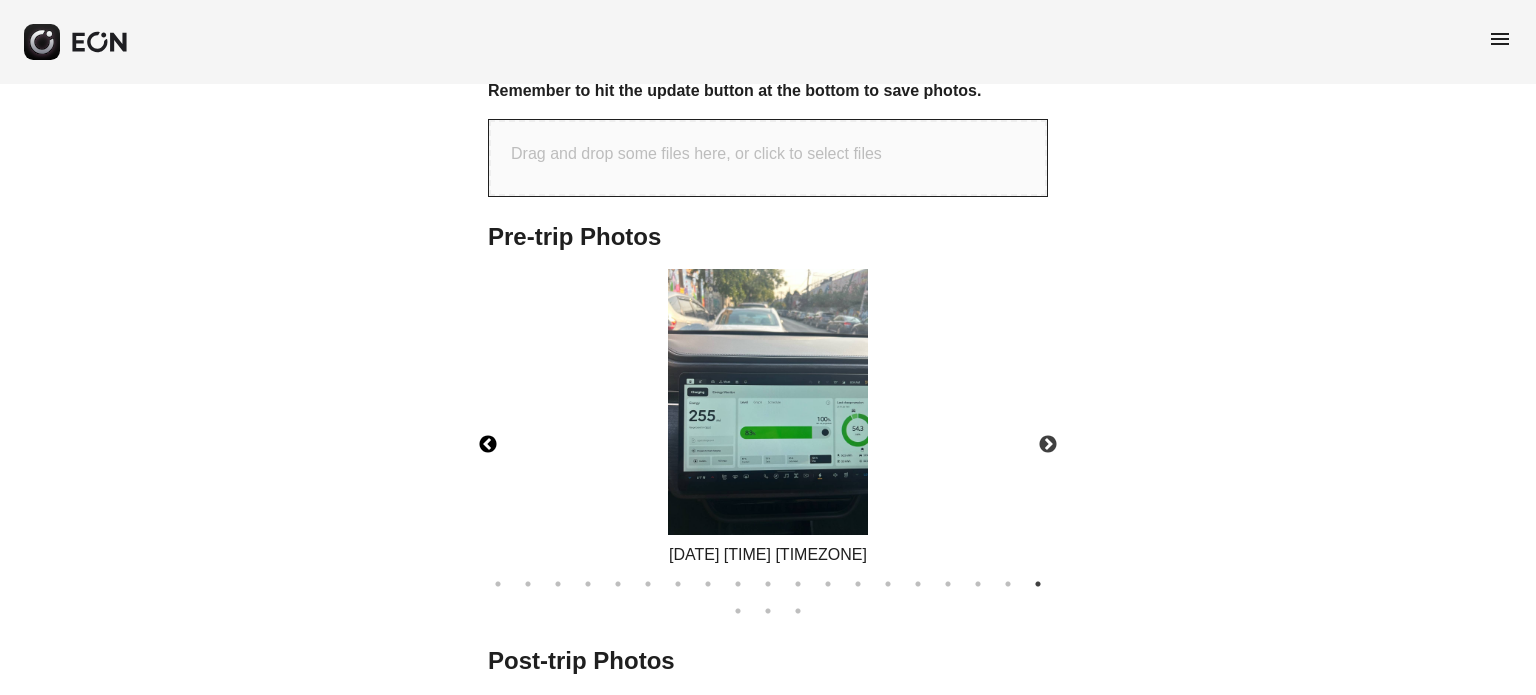 click on "Previous" at bounding box center [488, 445] 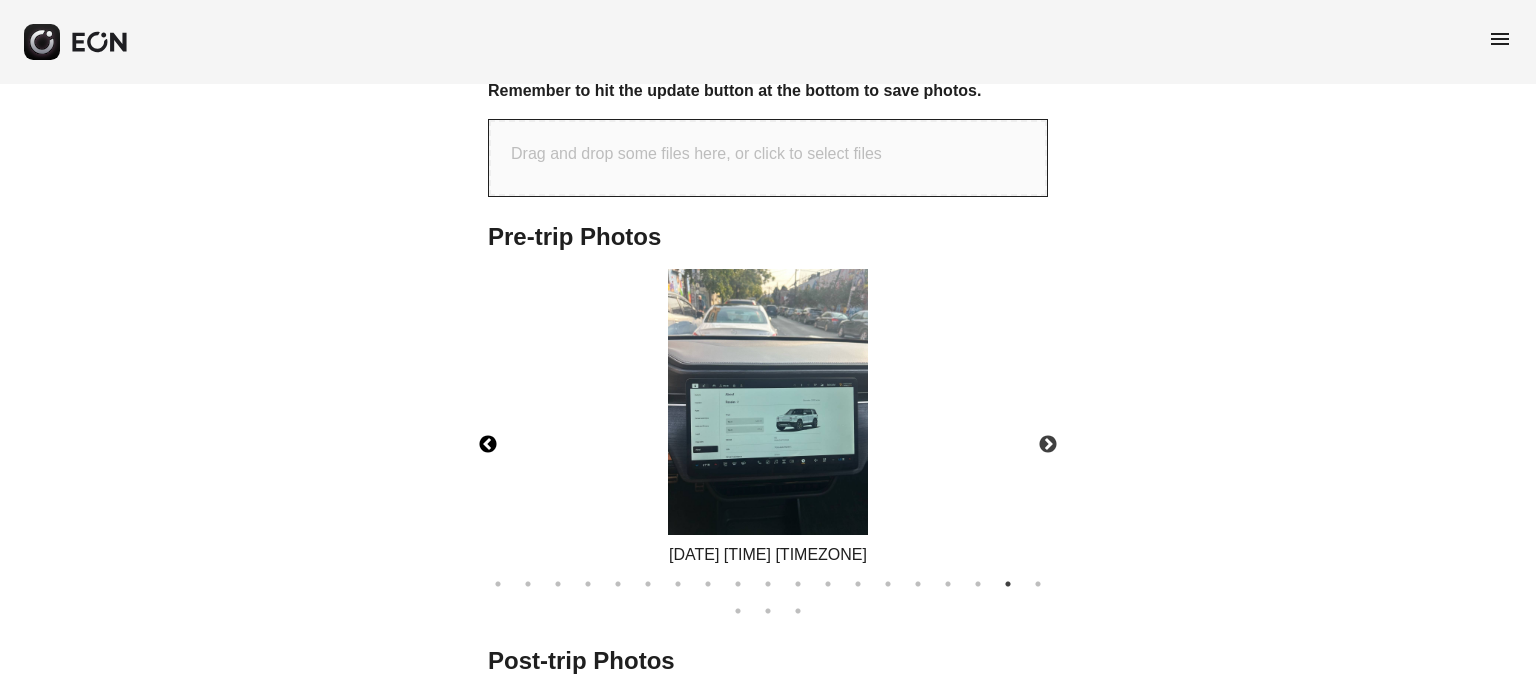 click on "Previous" at bounding box center [488, 445] 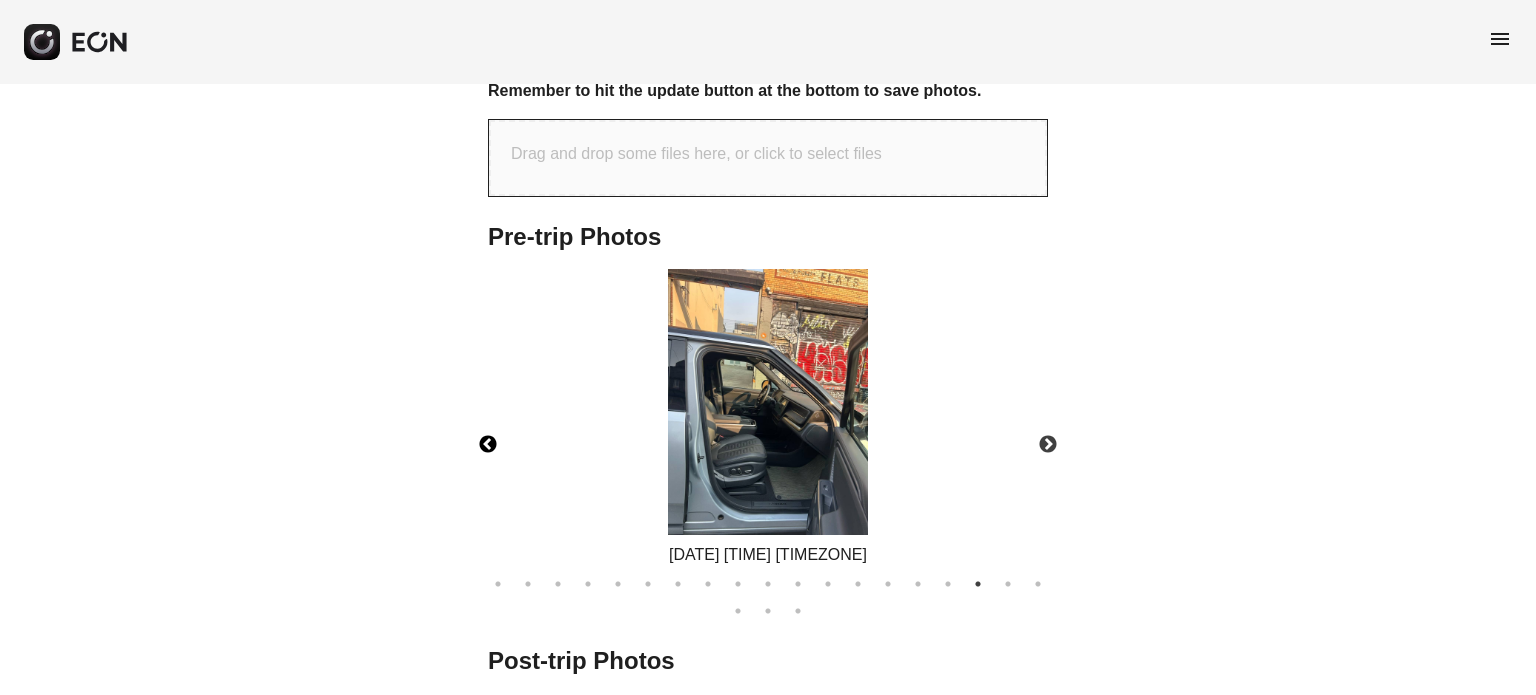 click on "Previous" at bounding box center [488, 445] 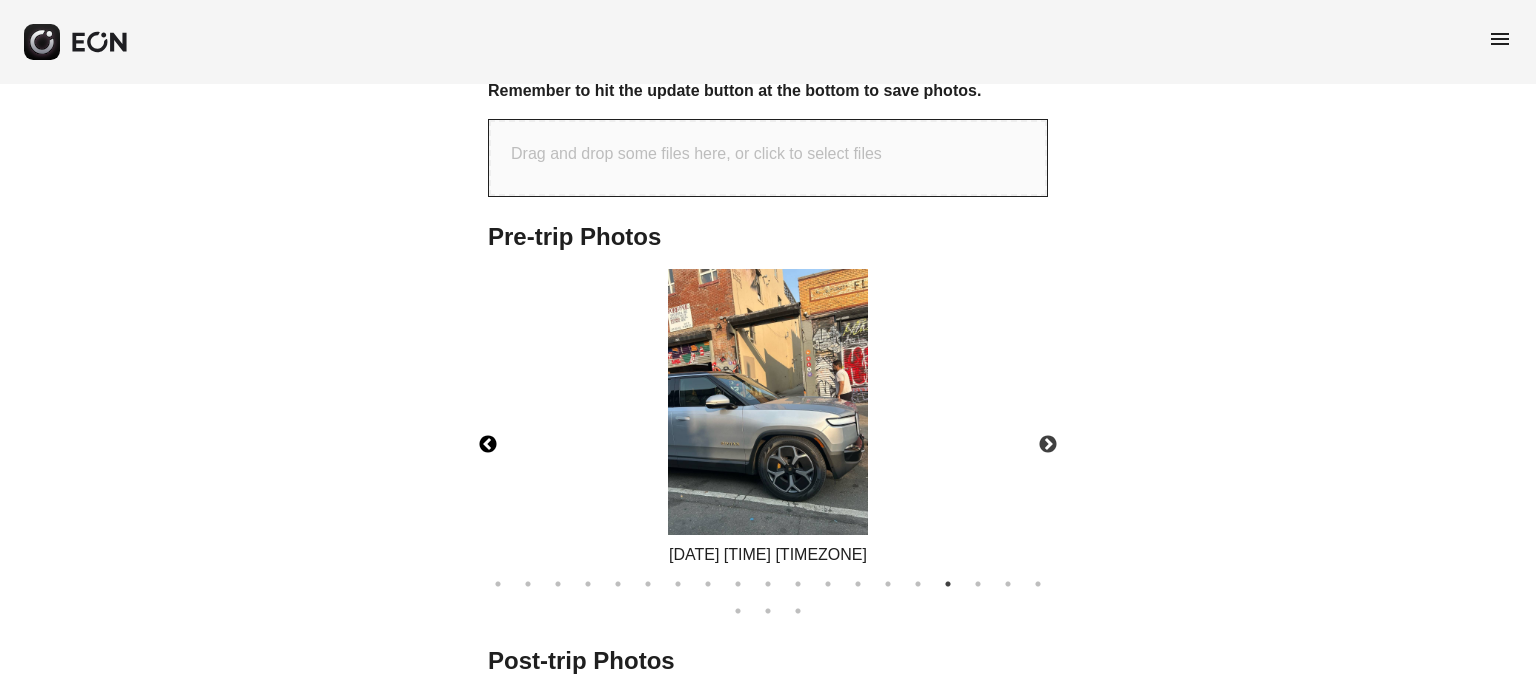 click on "Previous" at bounding box center [488, 445] 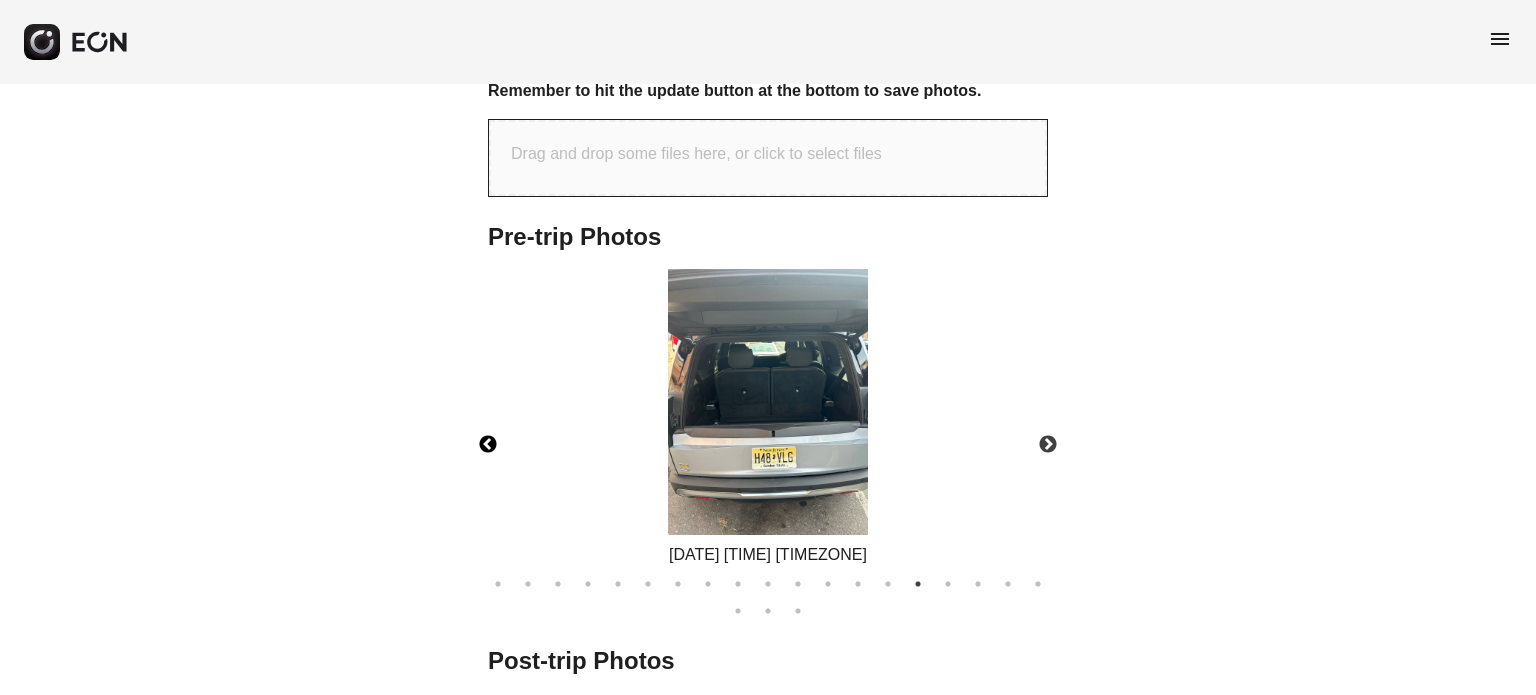click on "Previous" at bounding box center [488, 445] 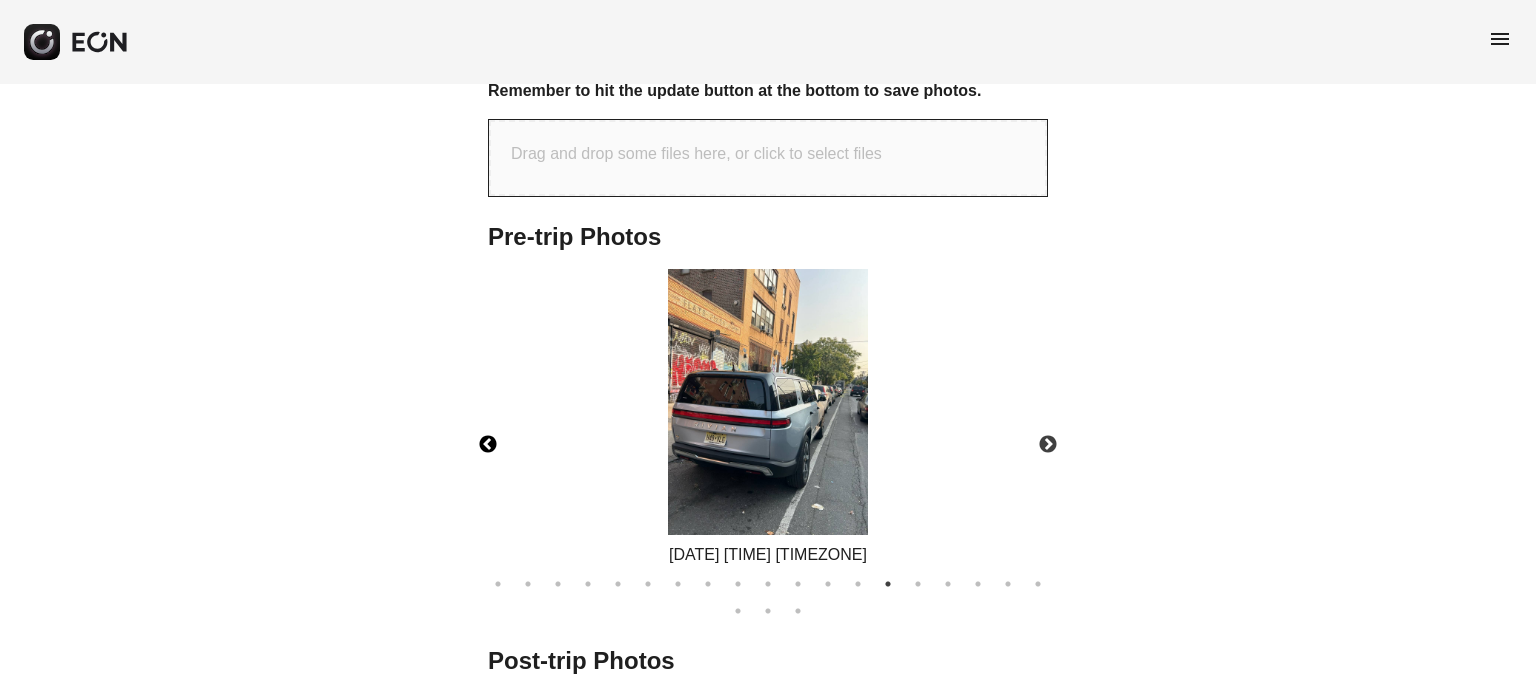 click on "Previous" at bounding box center [488, 445] 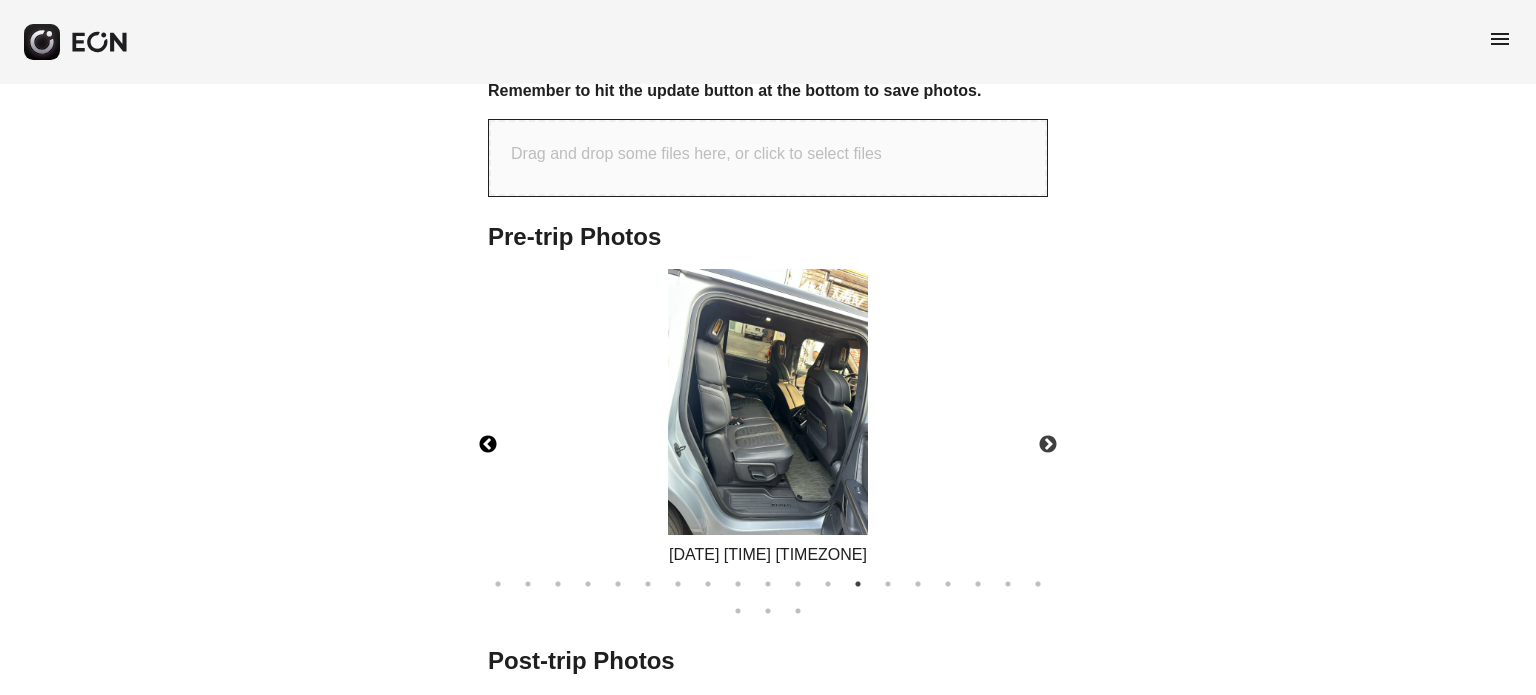 click on "Previous" at bounding box center (488, 445) 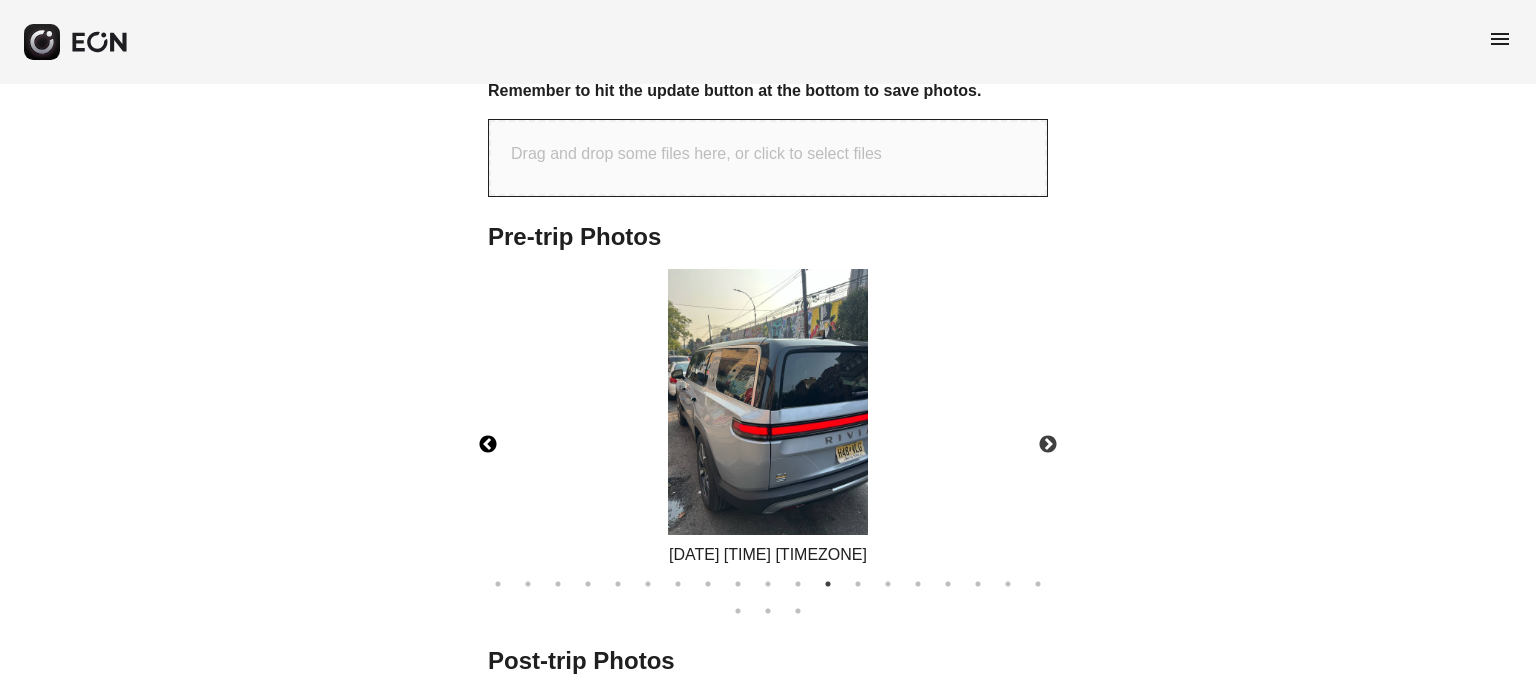 click on "Previous" at bounding box center (488, 445) 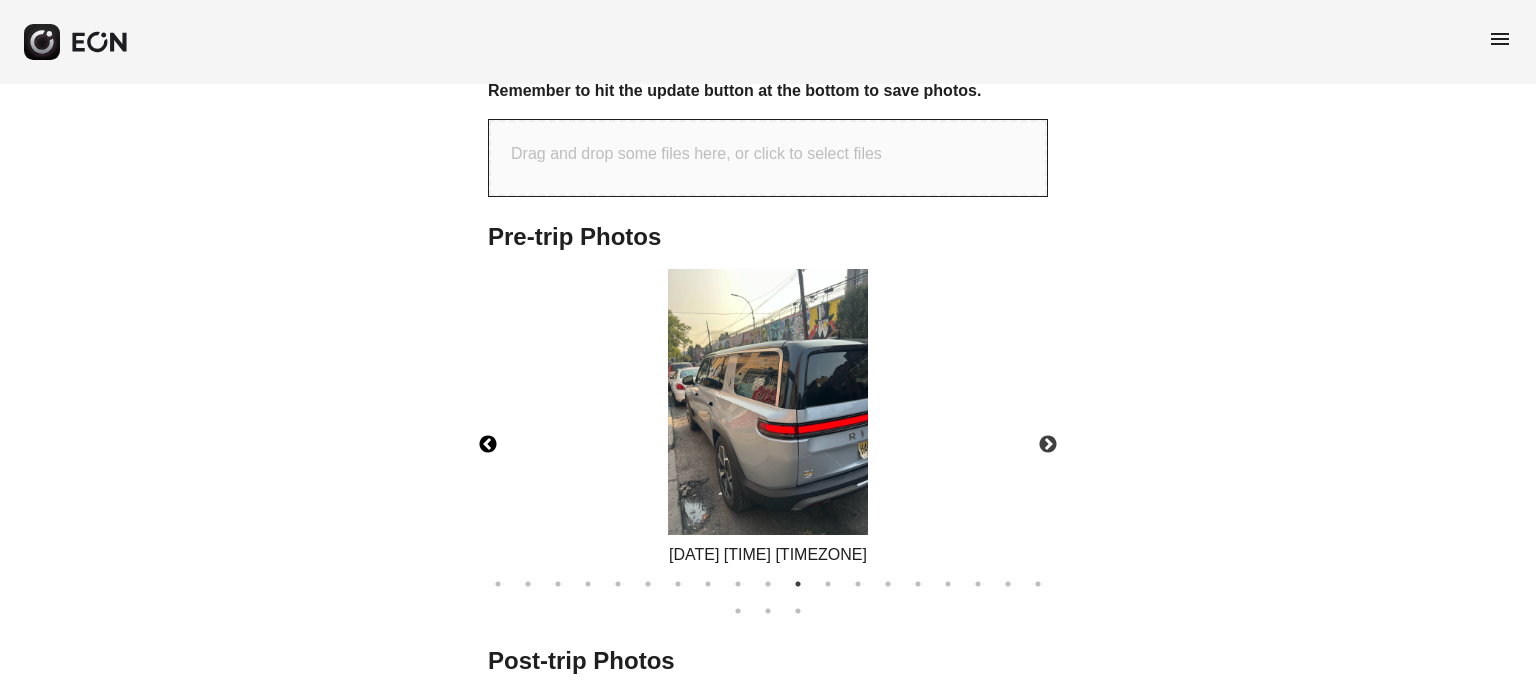 click on "Previous" at bounding box center (488, 445) 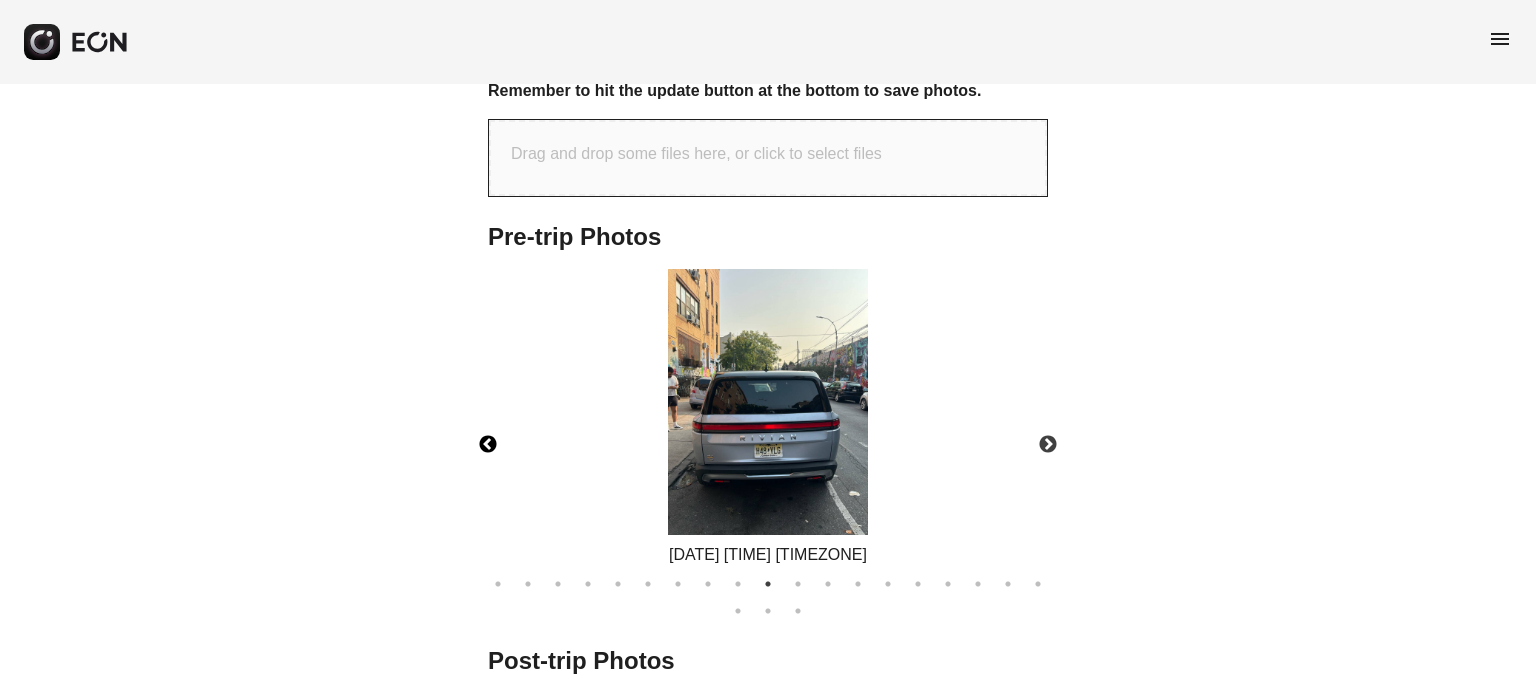 click on "Previous" at bounding box center [488, 445] 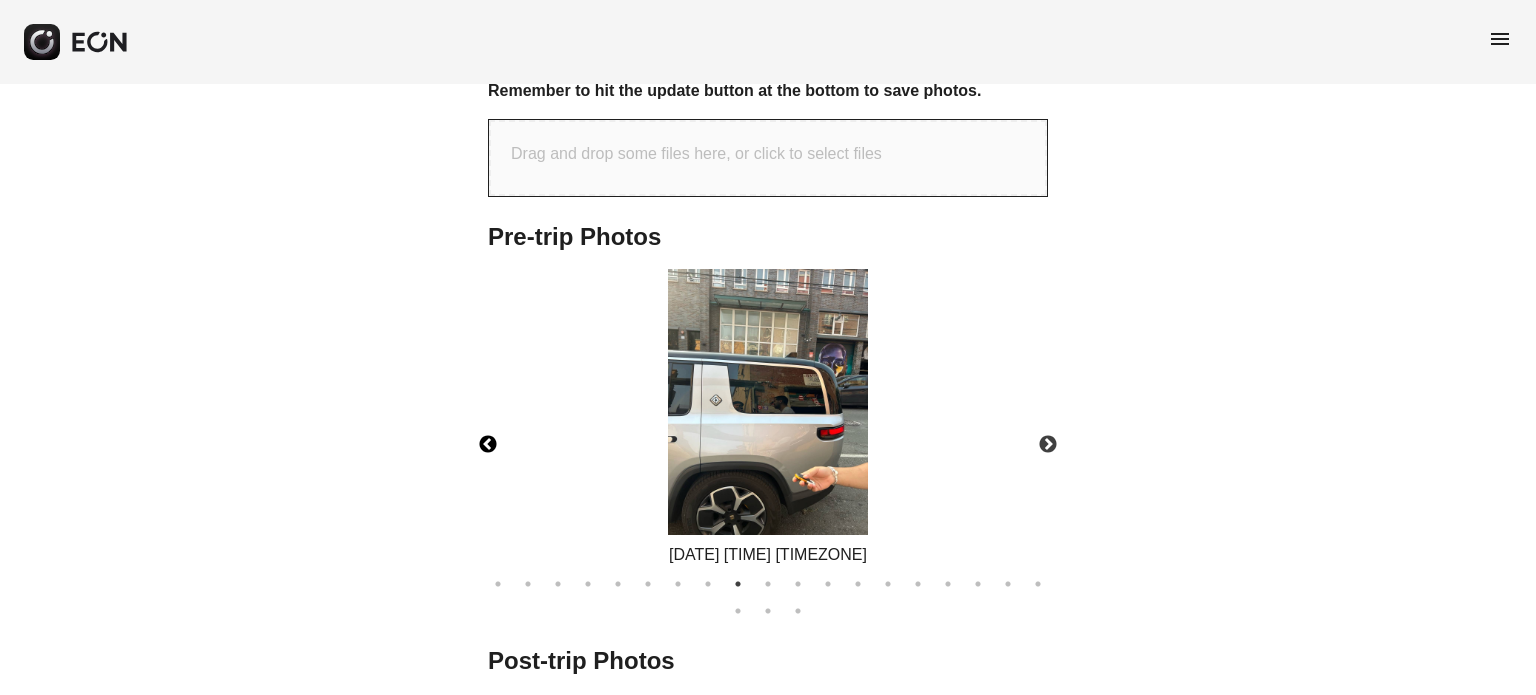 click on "Previous" at bounding box center [488, 445] 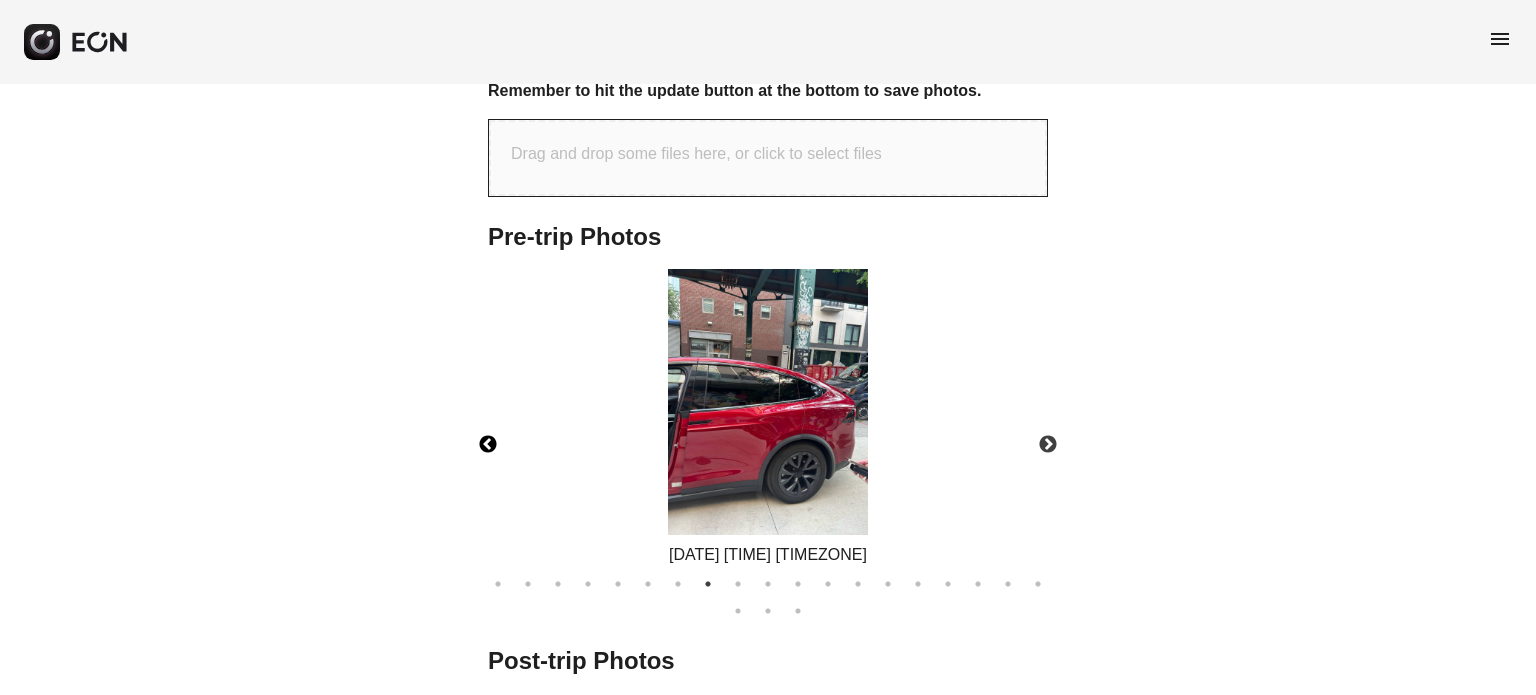 click on "Previous" at bounding box center [488, 445] 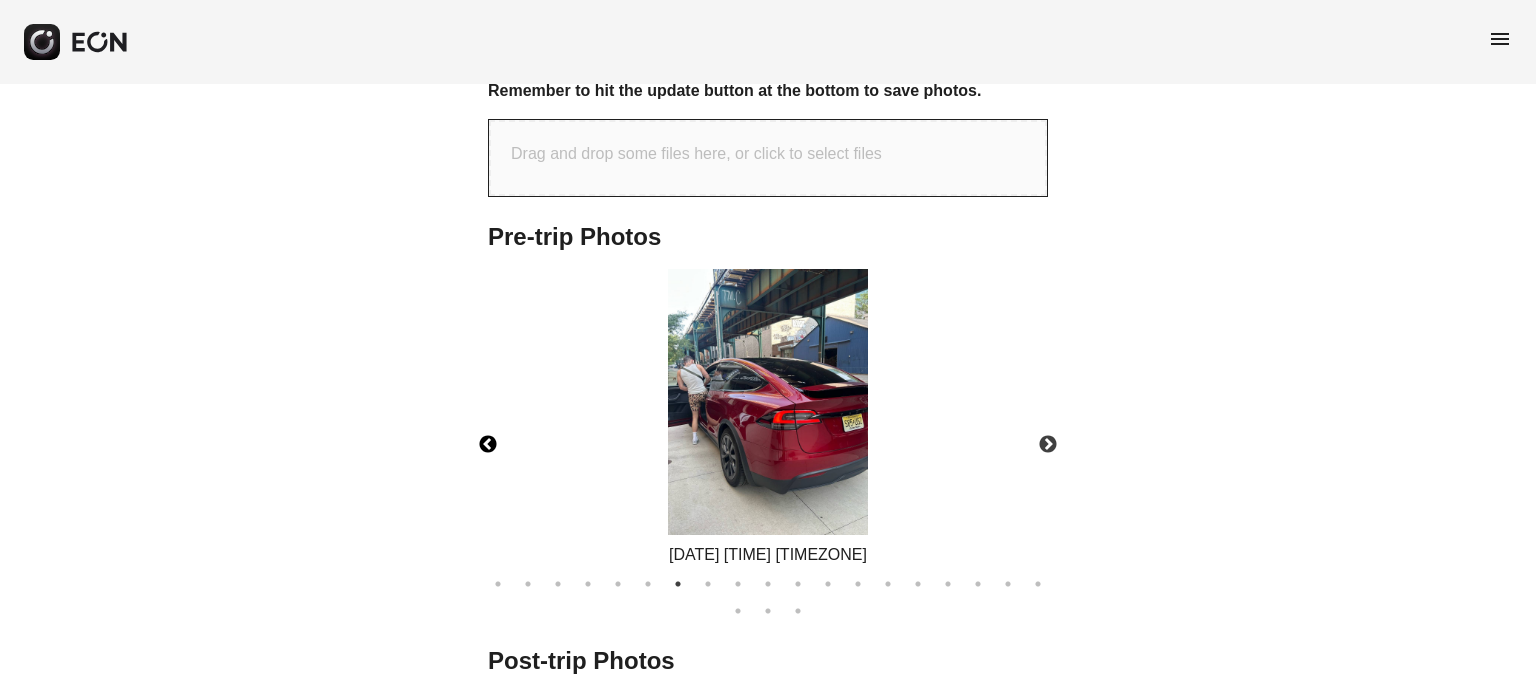 click on "Previous" at bounding box center (488, 445) 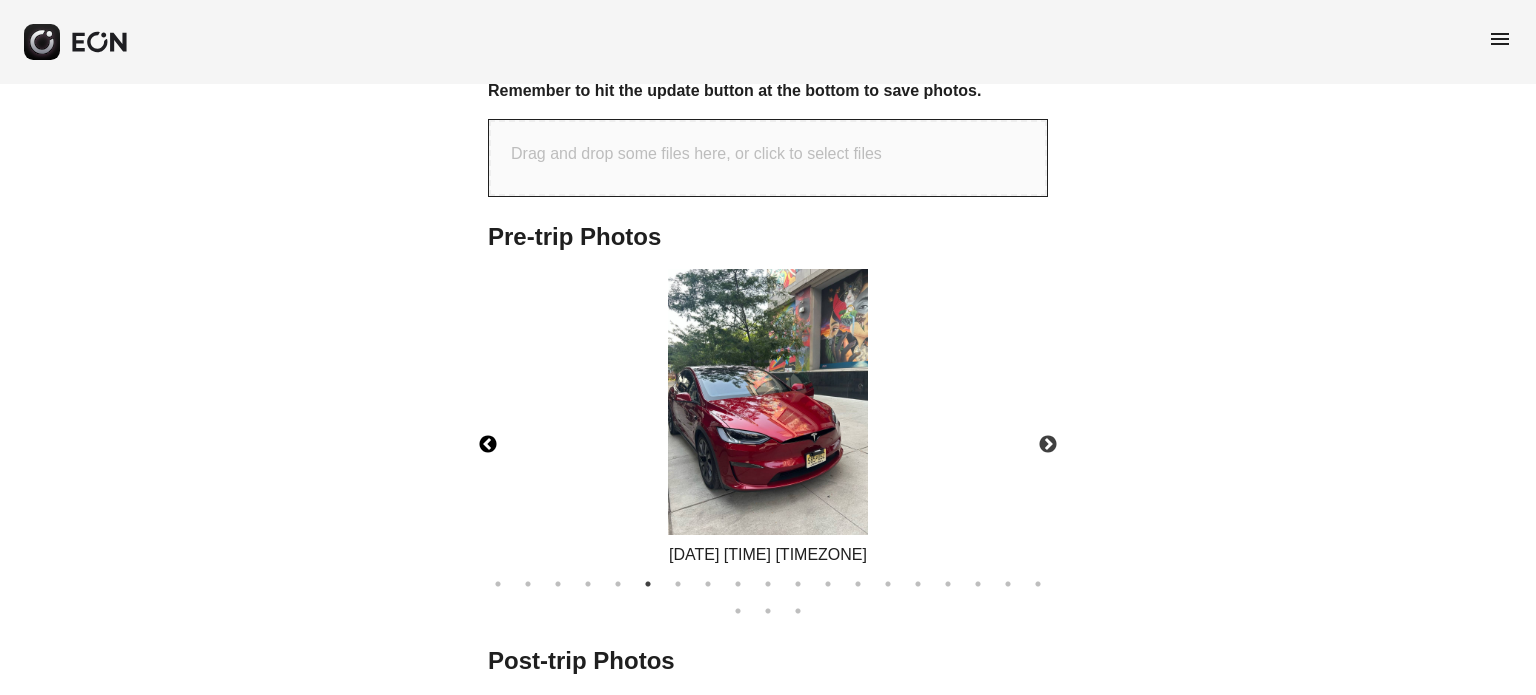 click on "Previous" at bounding box center [488, 445] 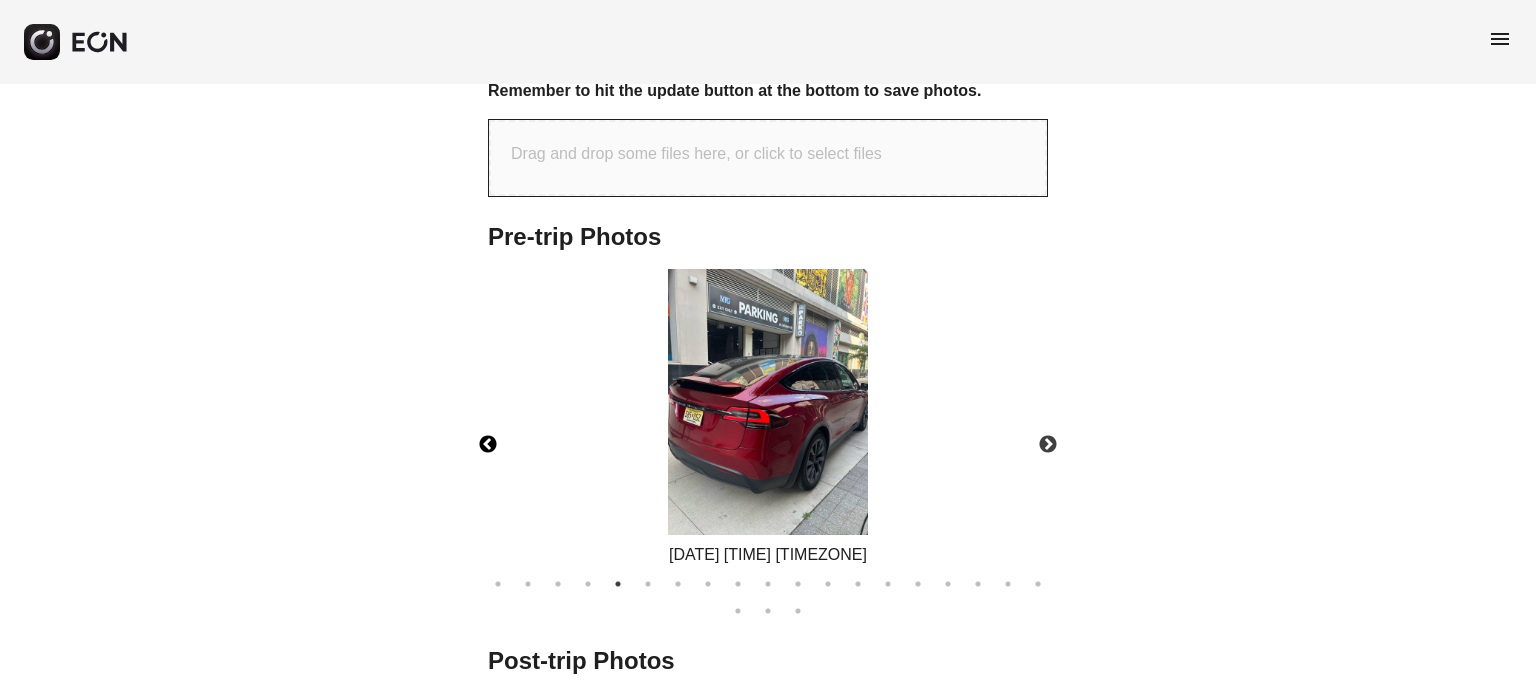 click on "Previous" at bounding box center (488, 445) 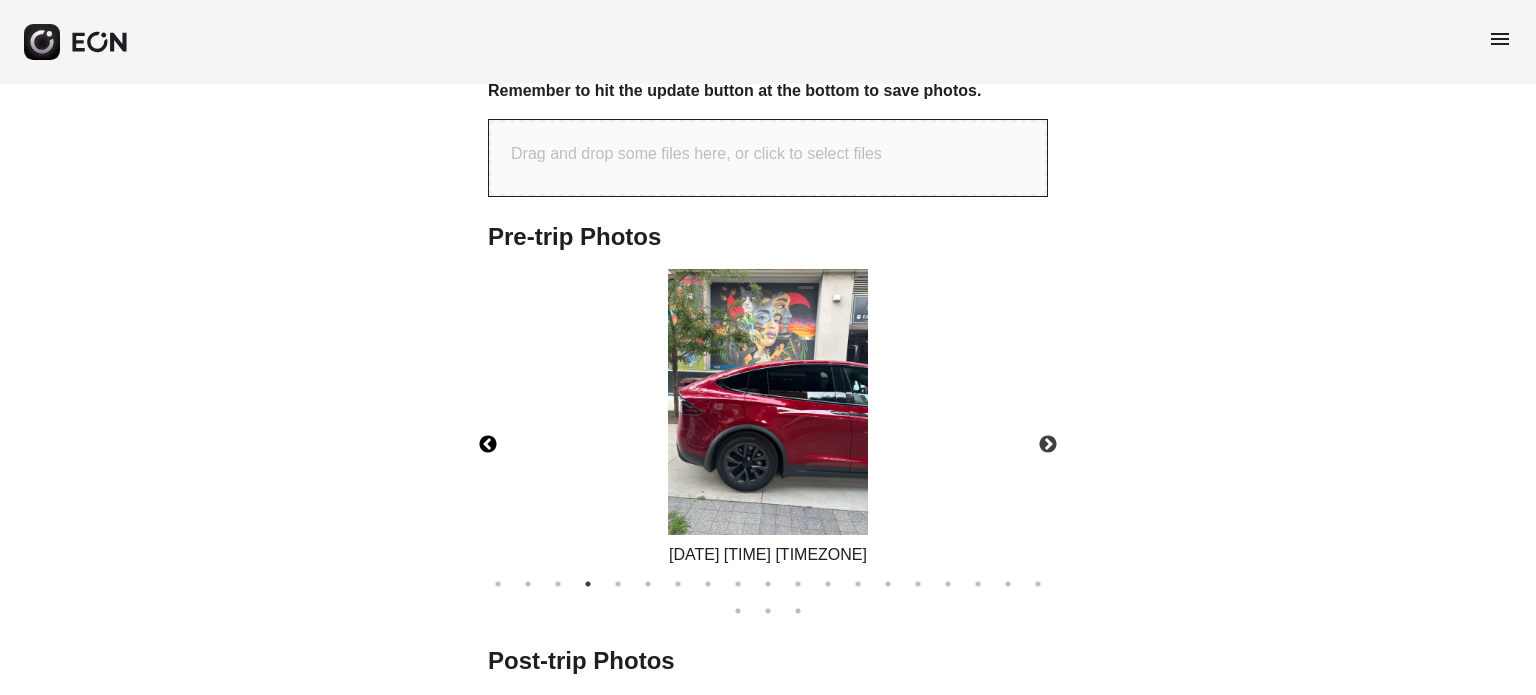 click on "Previous" at bounding box center (488, 445) 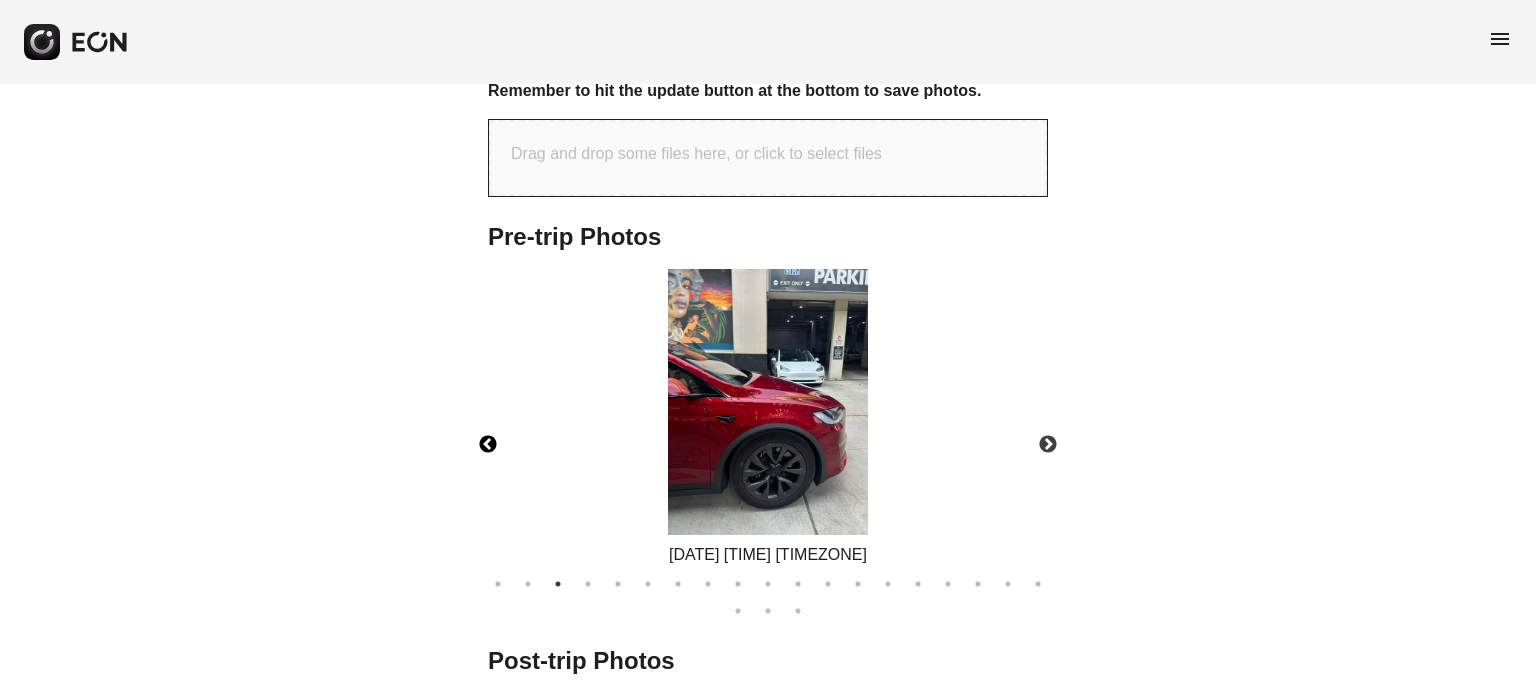 click on "Previous" at bounding box center [488, 445] 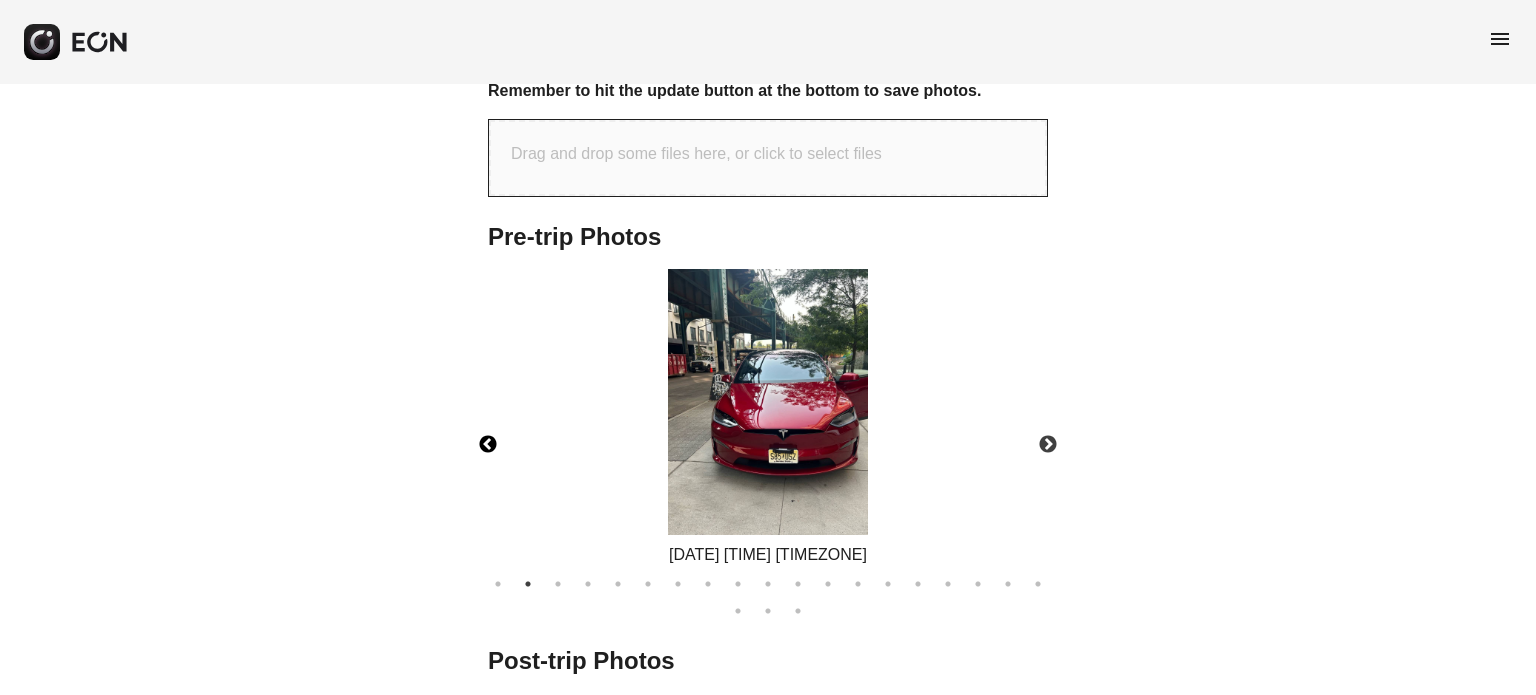click on "Previous" at bounding box center [488, 445] 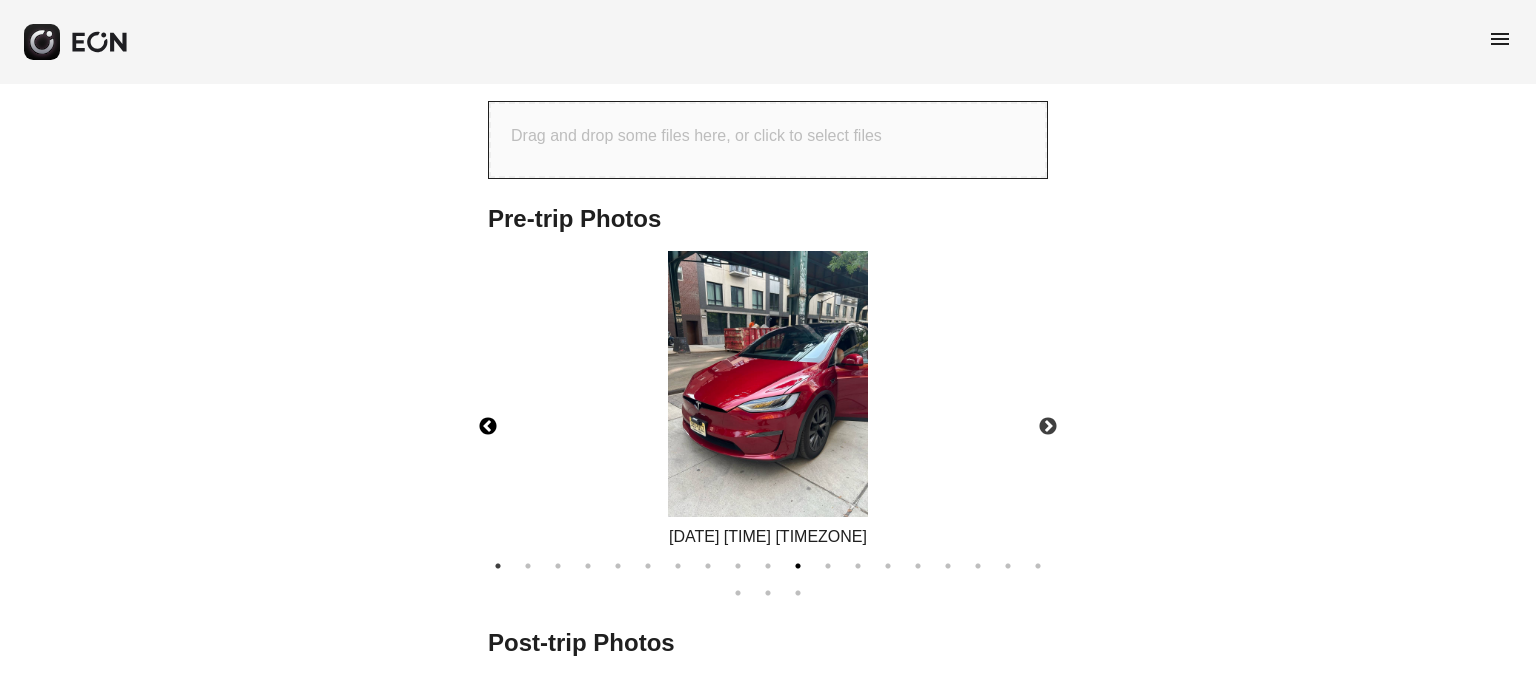 scroll, scrollTop: 1000, scrollLeft: 0, axis: vertical 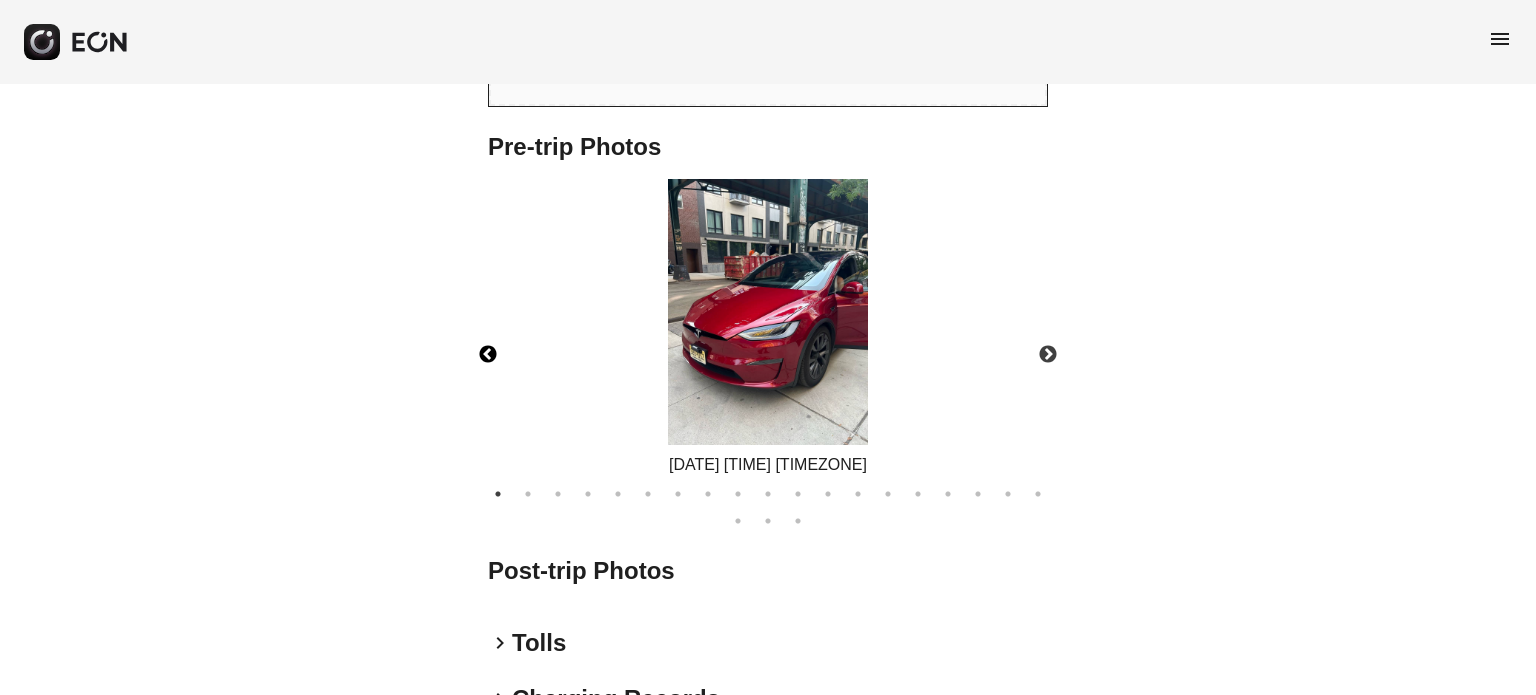 click at bounding box center [768, 312] 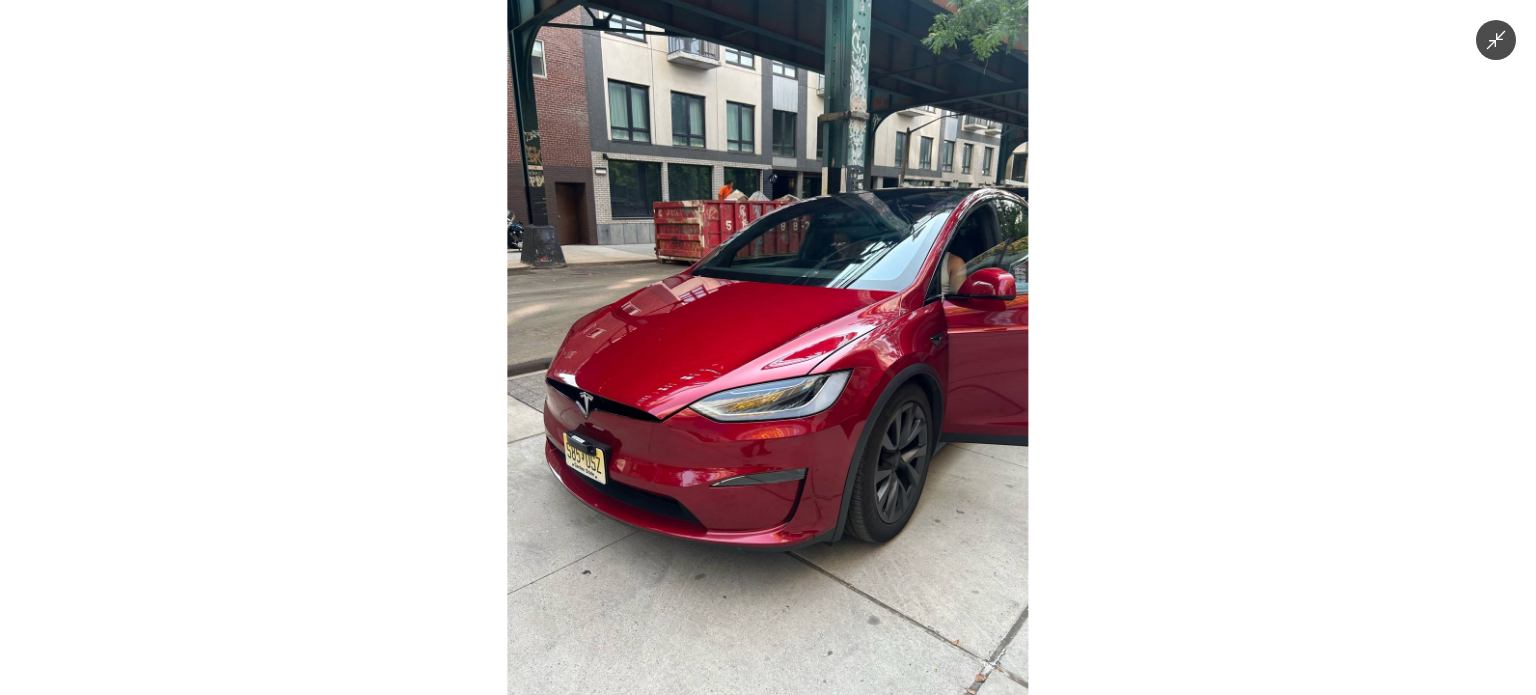 click at bounding box center [767, 347] 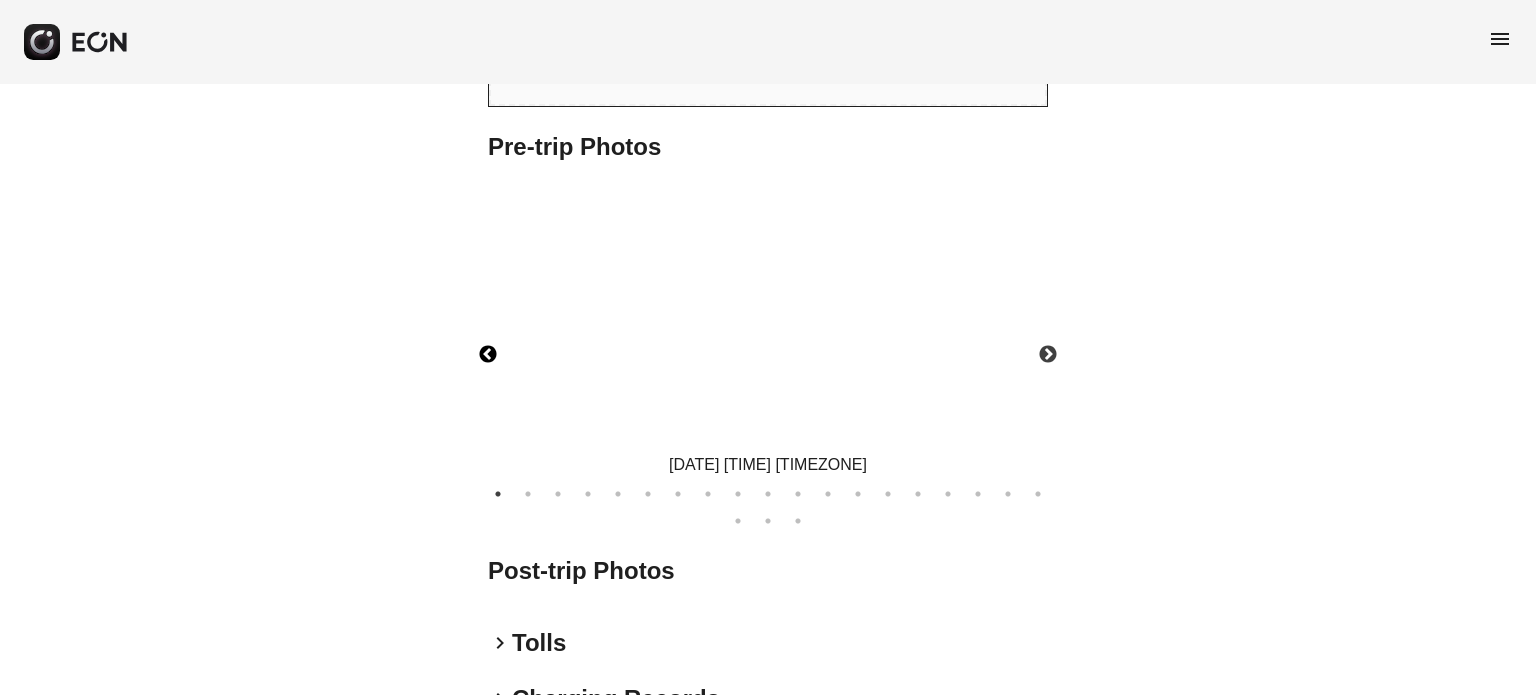 click on "**********" at bounding box center [768, -64] 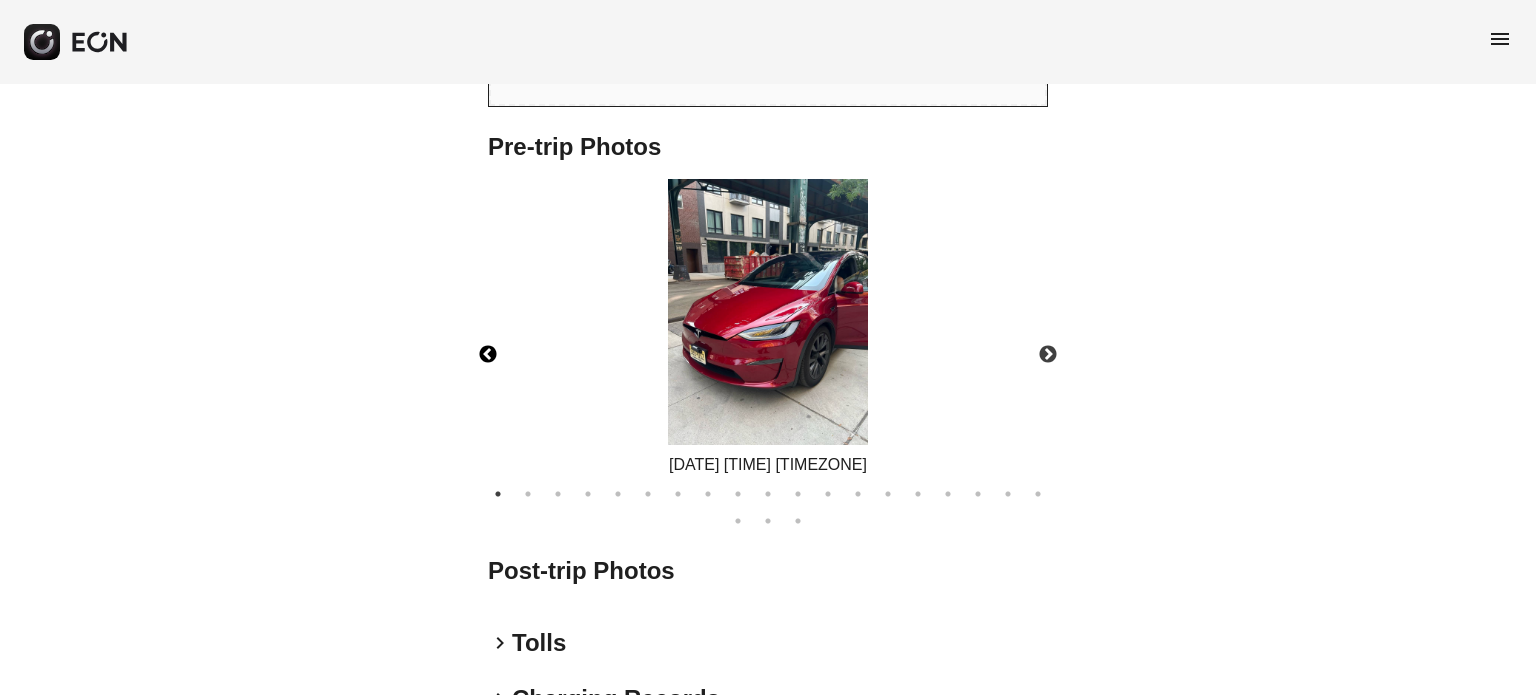 click at bounding box center (768, 312) 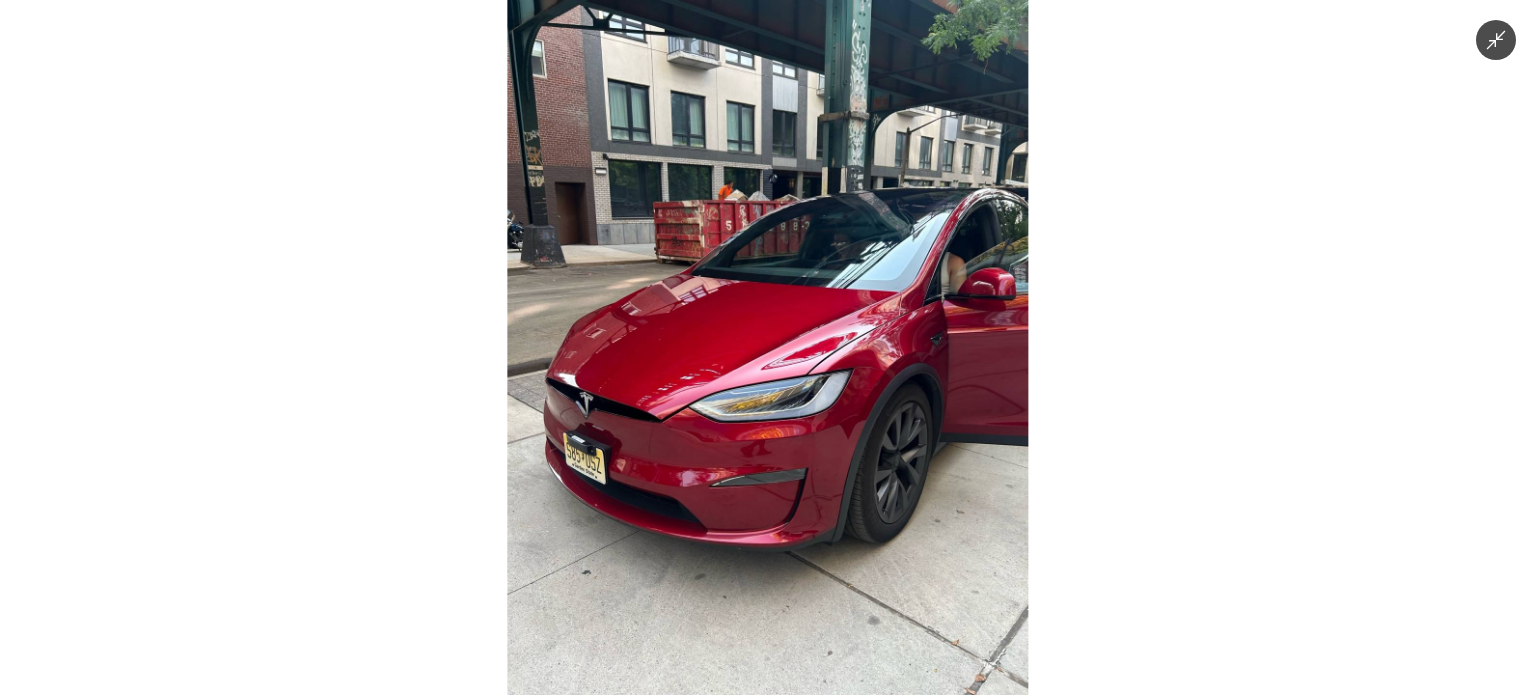 click at bounding box center (767, 347) 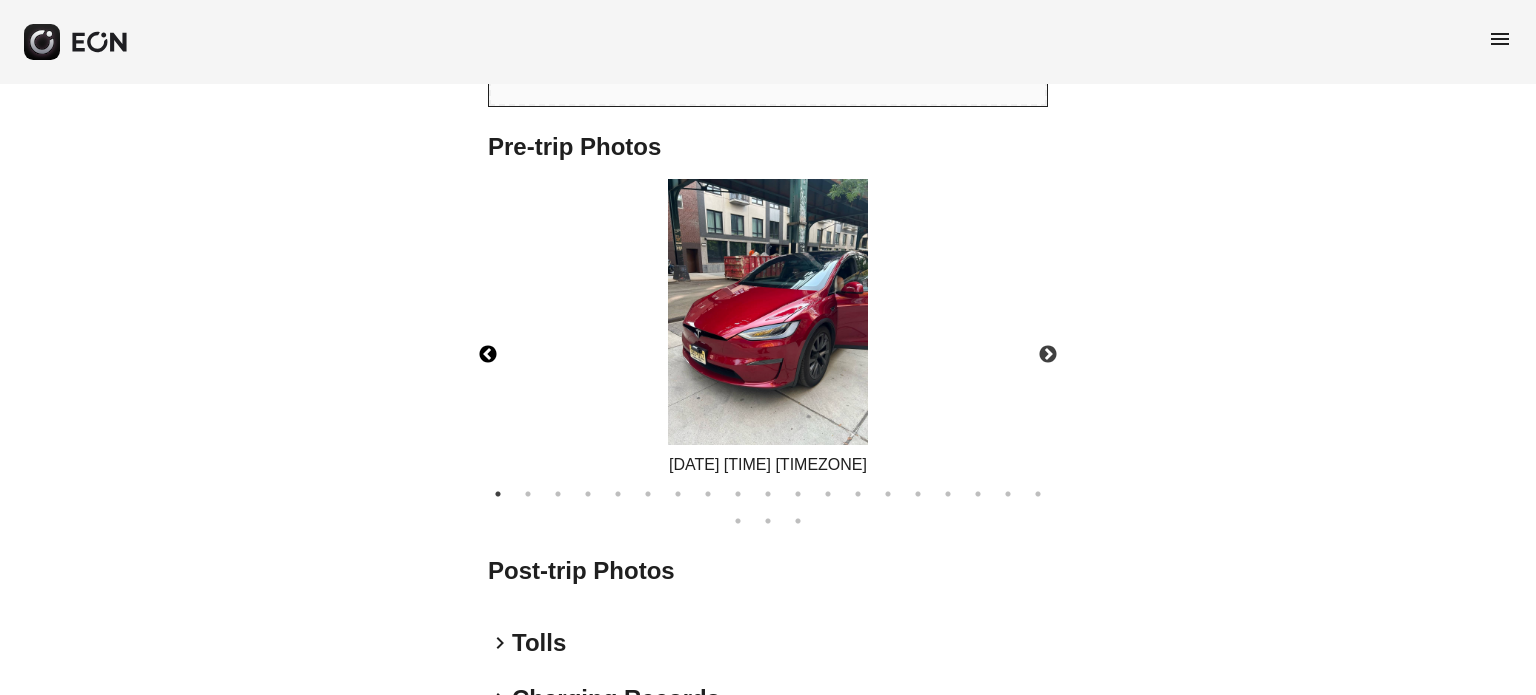 click on "Previous" at bounding box center (488, 355) 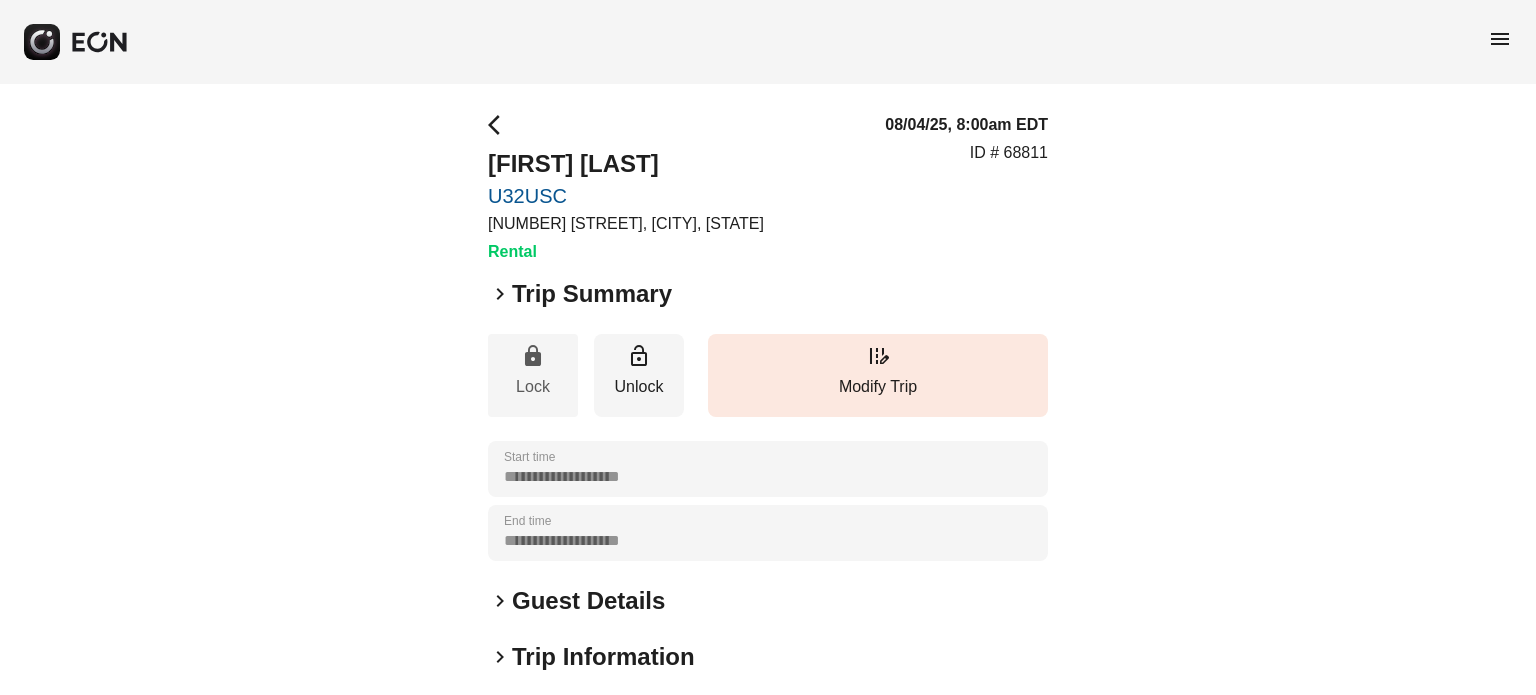 scroll, scrollTop: 0, scrollLeft: 0, axis: both 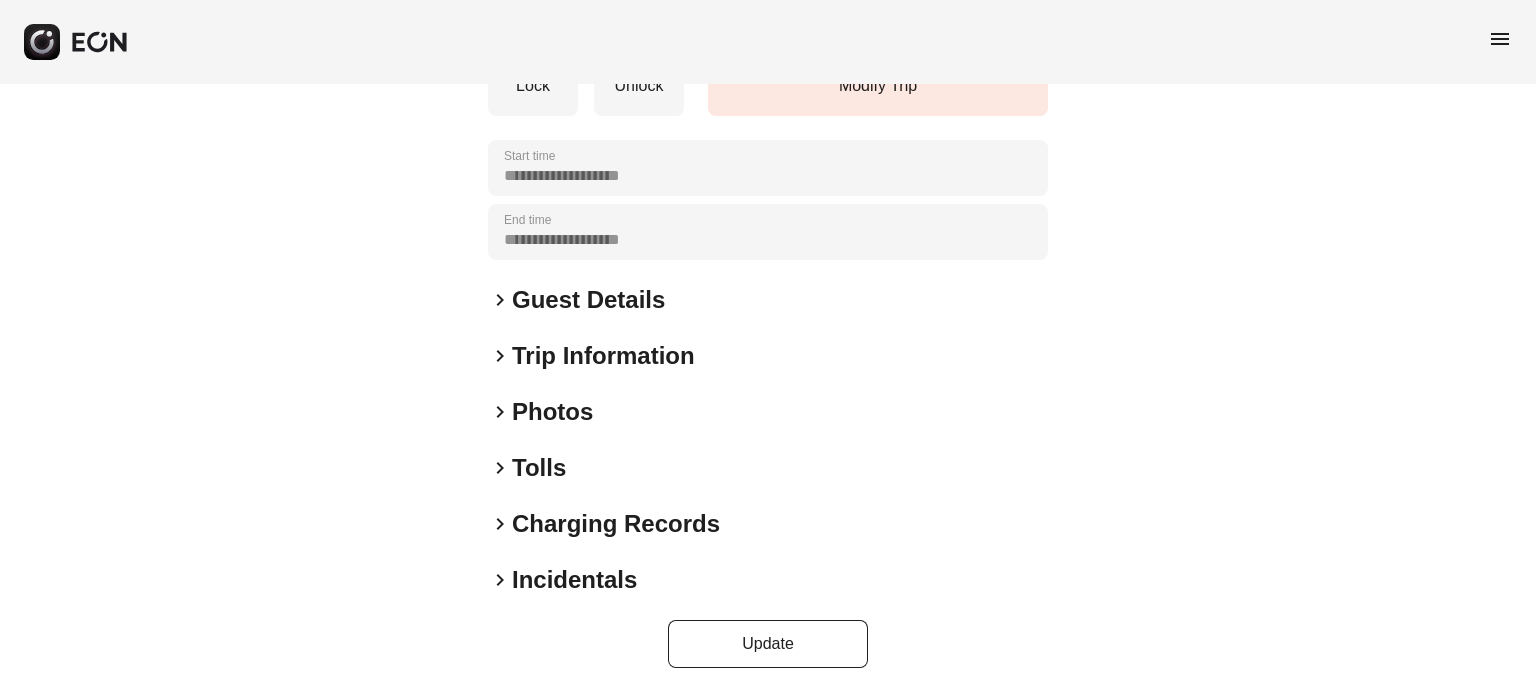 click on "Photos" at bounding box center [552, 412] 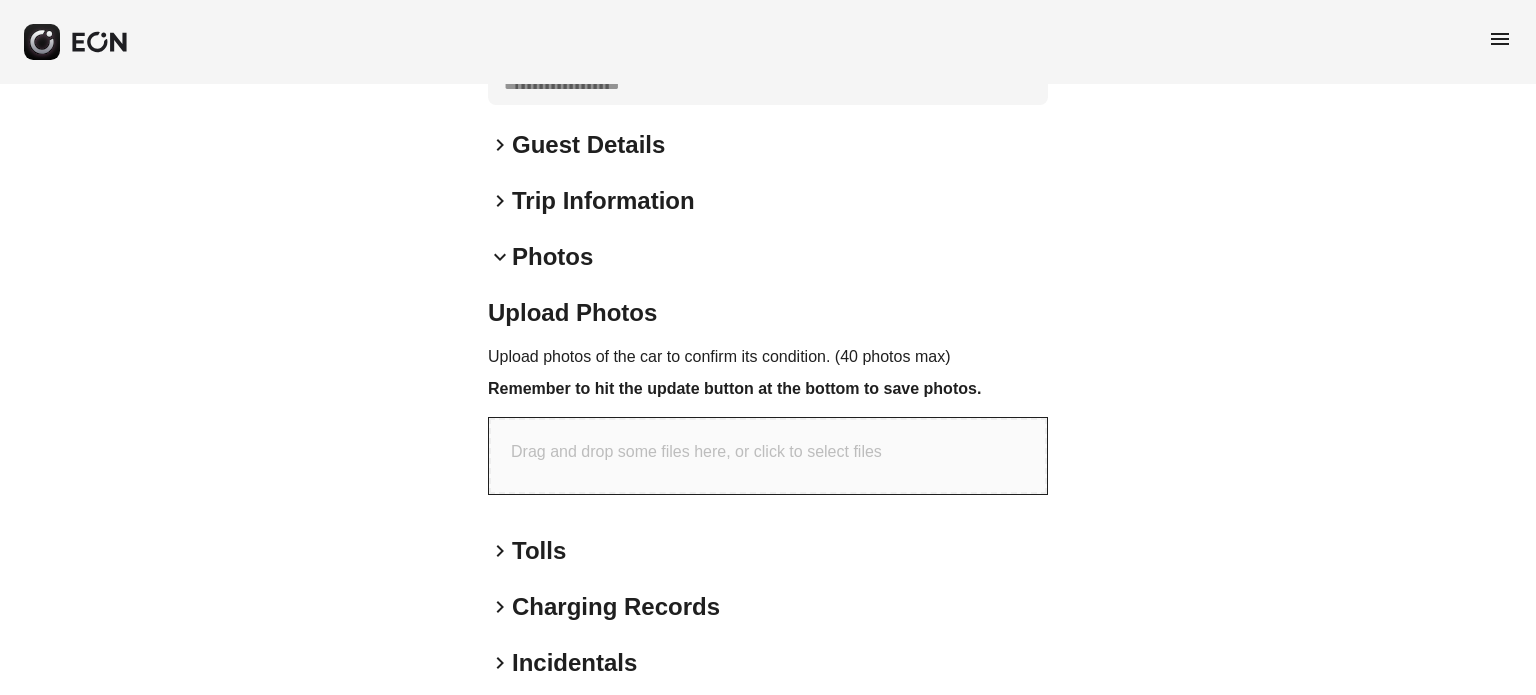 scroll, scrollTop: 538, scrollLeft: 0, axis: vertical 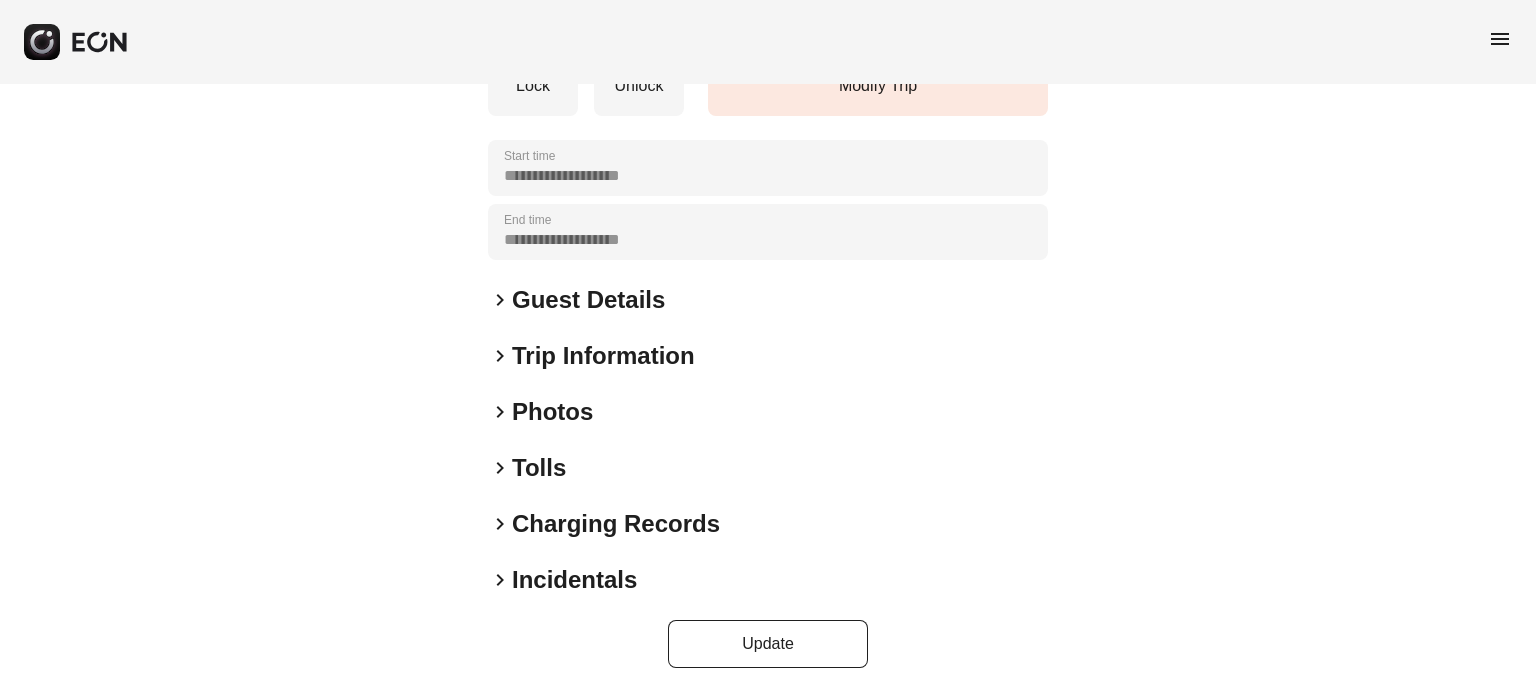 click on "Photos" at bounding box center (552, 412) 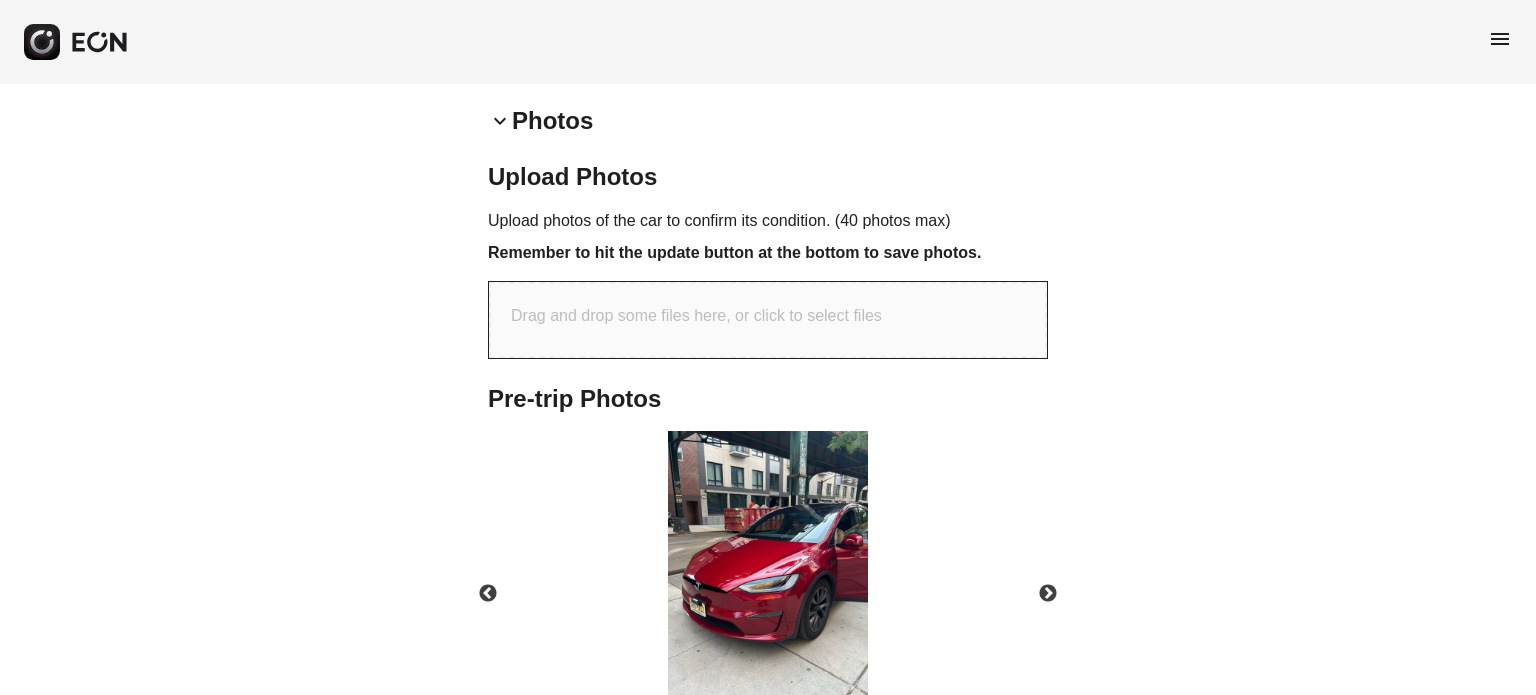 scroll, scrollTop: 726, scrollLeft: 0, axis: vertical 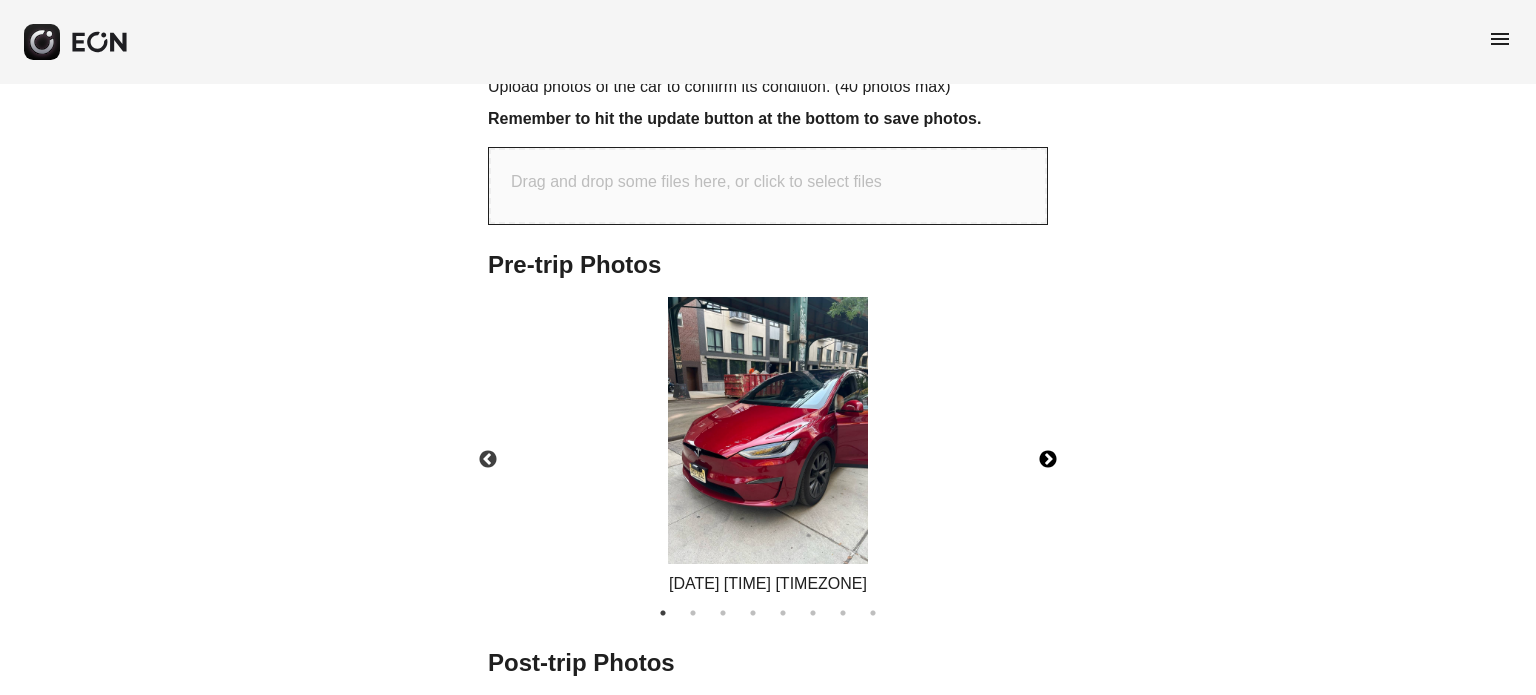 click on "Next" at bounding box center [1048, 460] 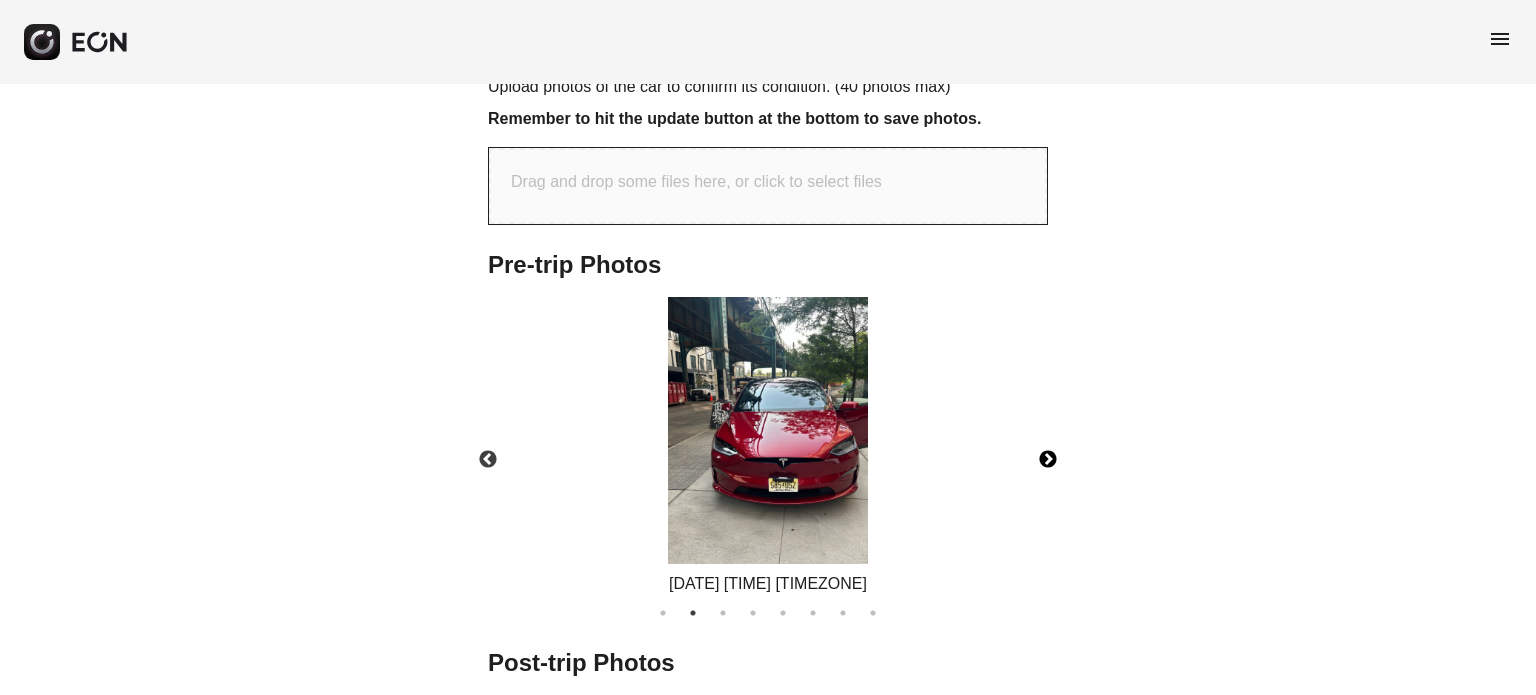 click on "Next" at bounding box center (1048, 460) 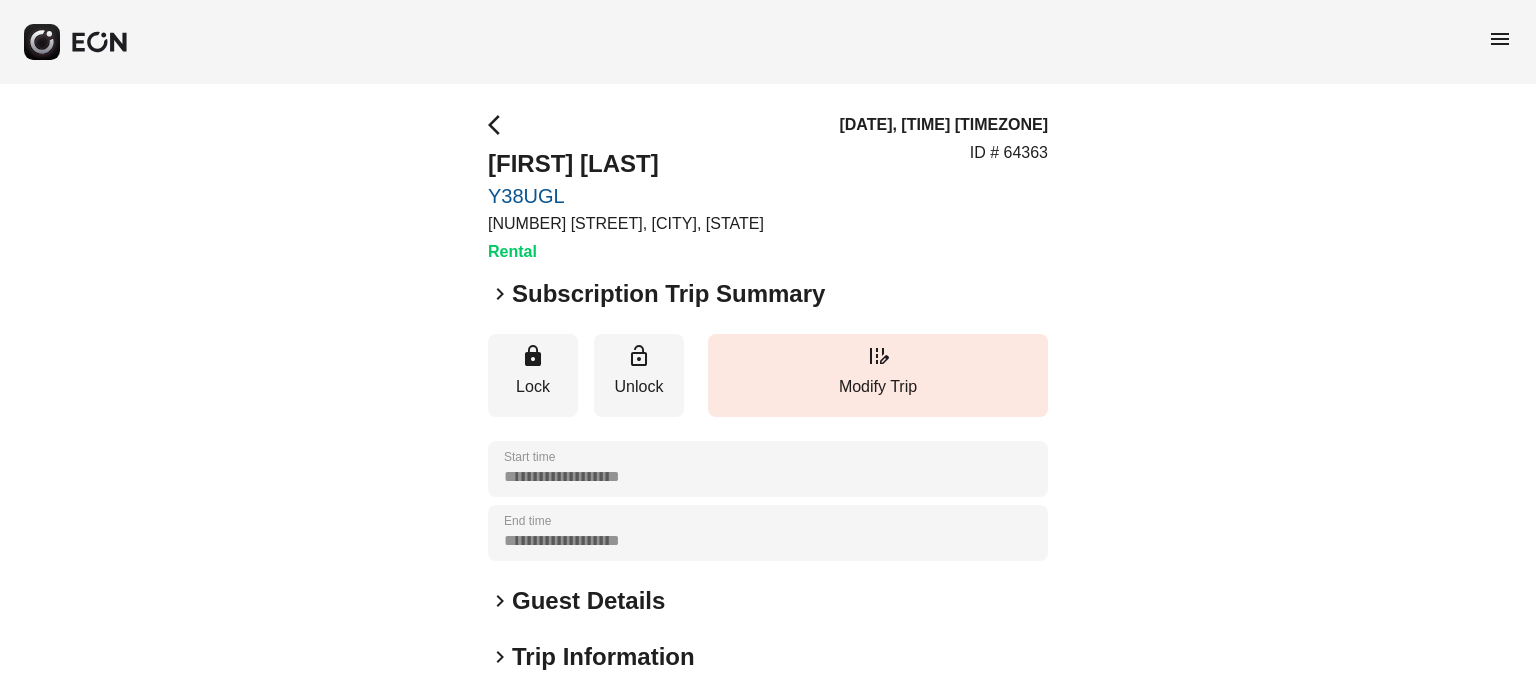 scroll, scrollTop: 0, scrollLeft: 0, axis: both 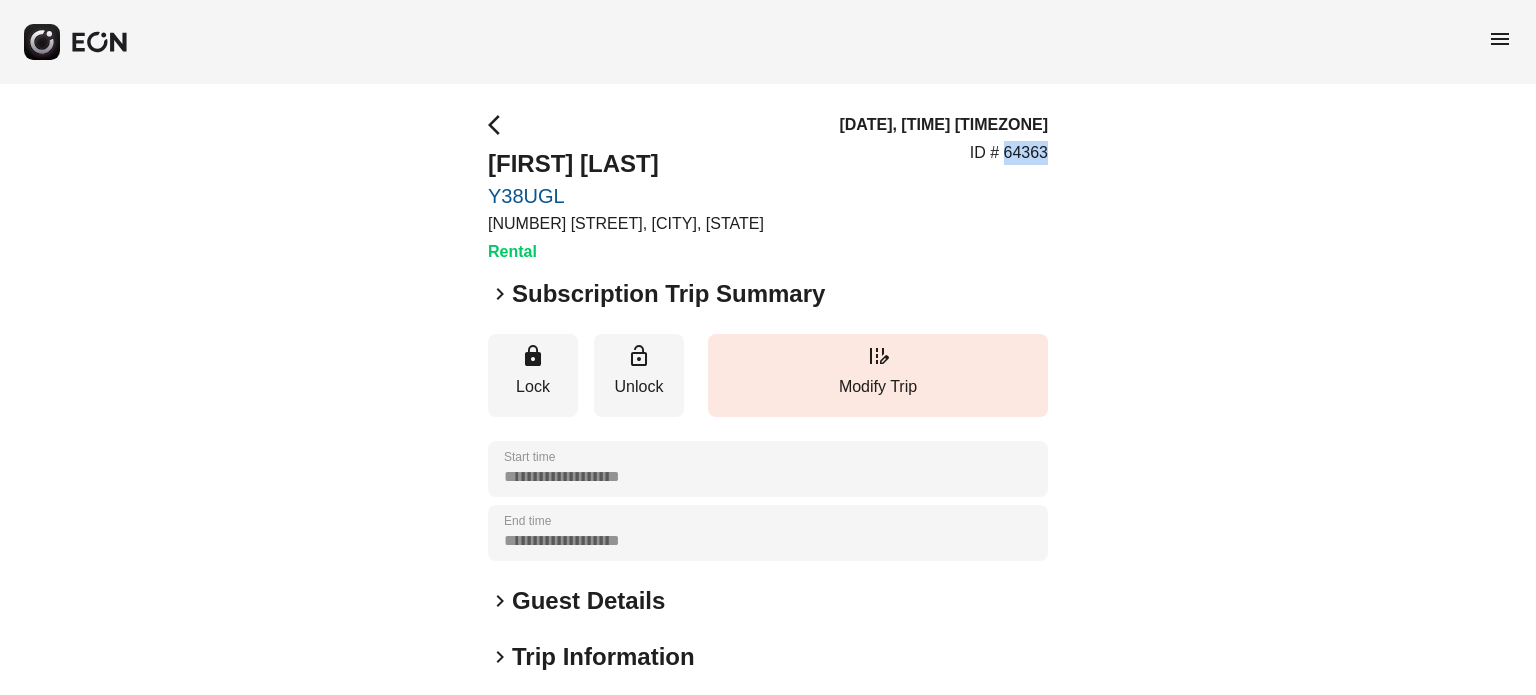 click on "ID # 64363" at bounding box center (1009, 153) 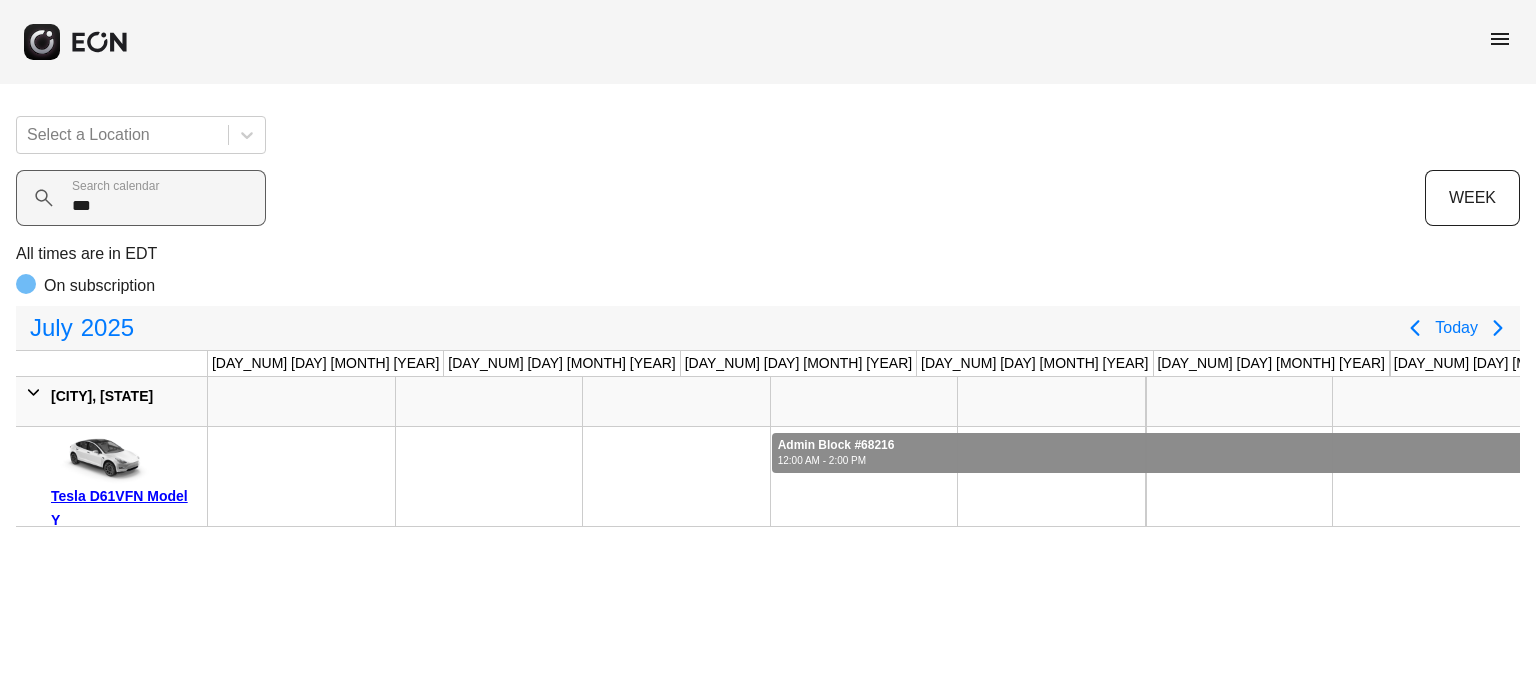 scroll, scrollTop: 0, scrollLeft: 0, axis: both 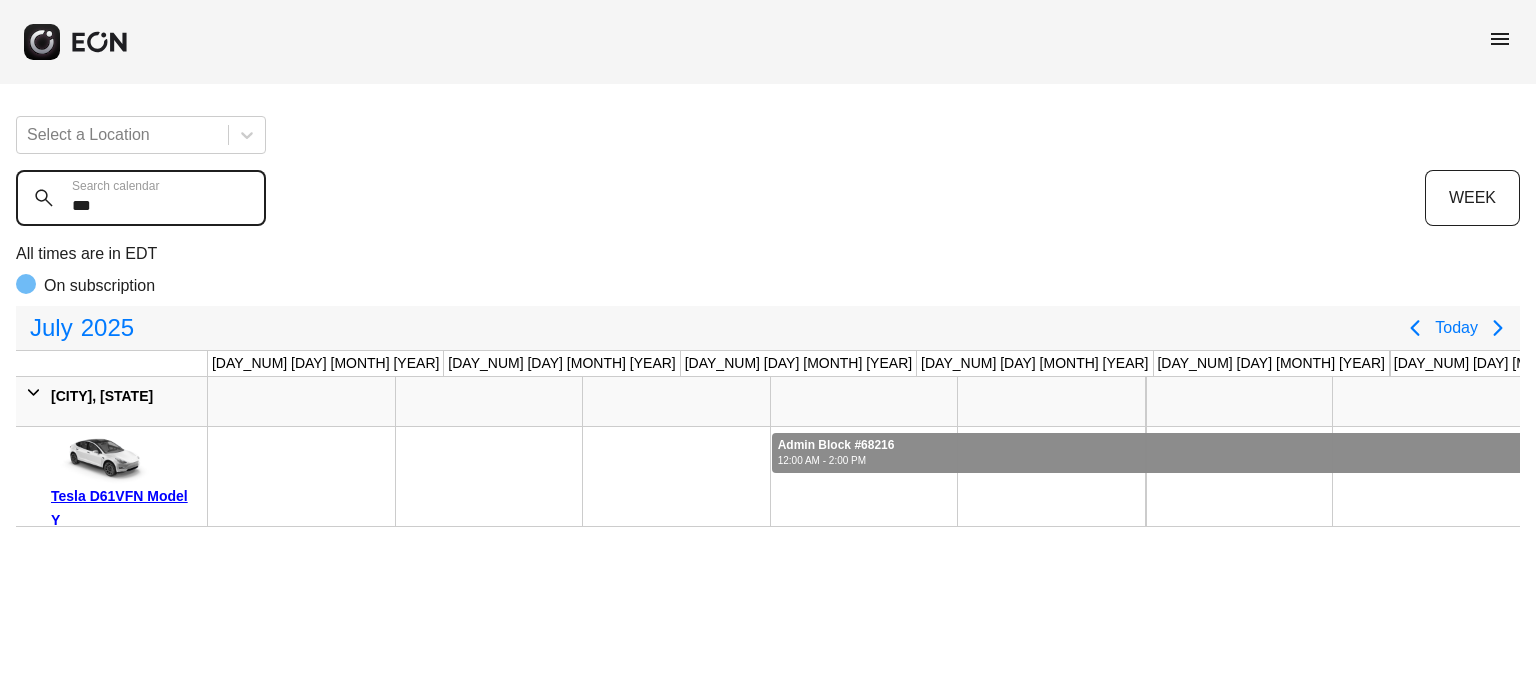 click on "***" at bounding box center [141, 198] 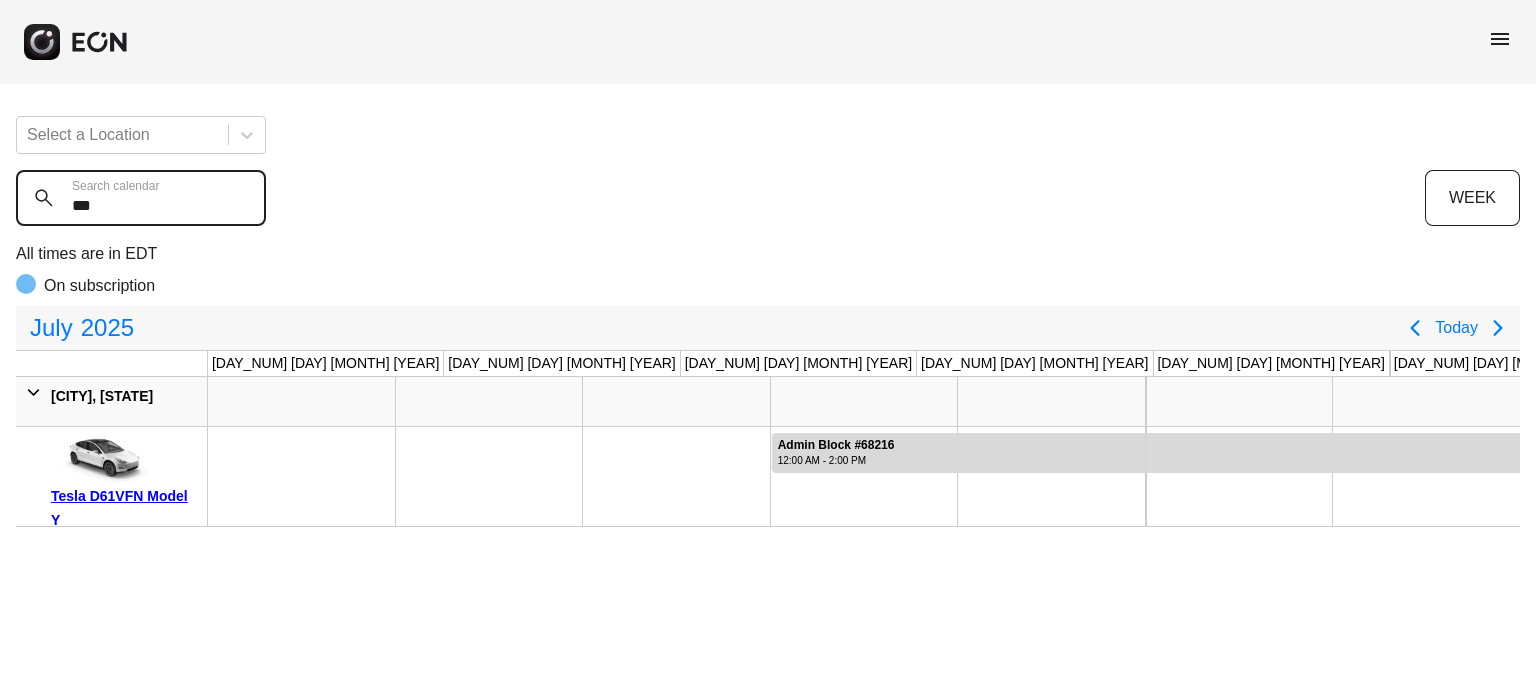 click on "***" at bounding box center [141, 198] 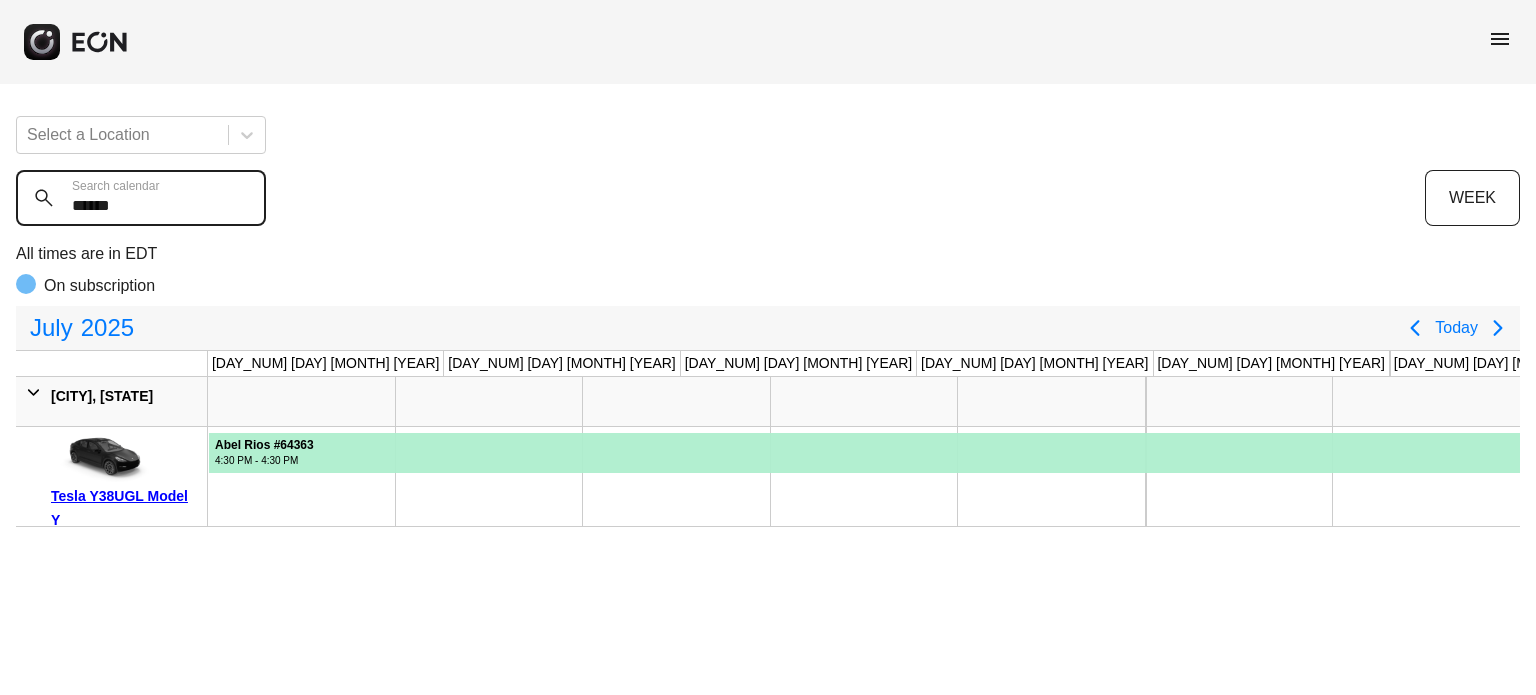 type on "******" 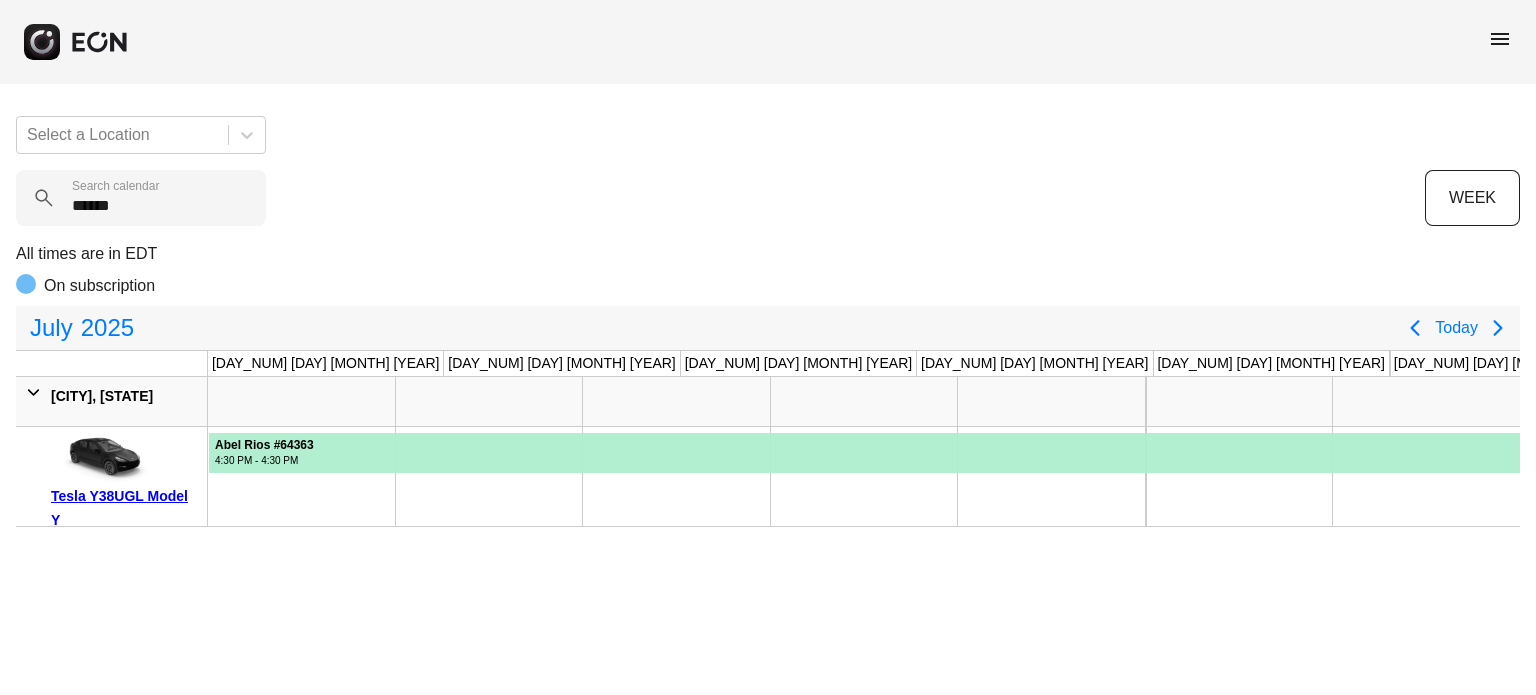 click on "[MONTH] [YEAR] Today" at bounding box center [768, 328] 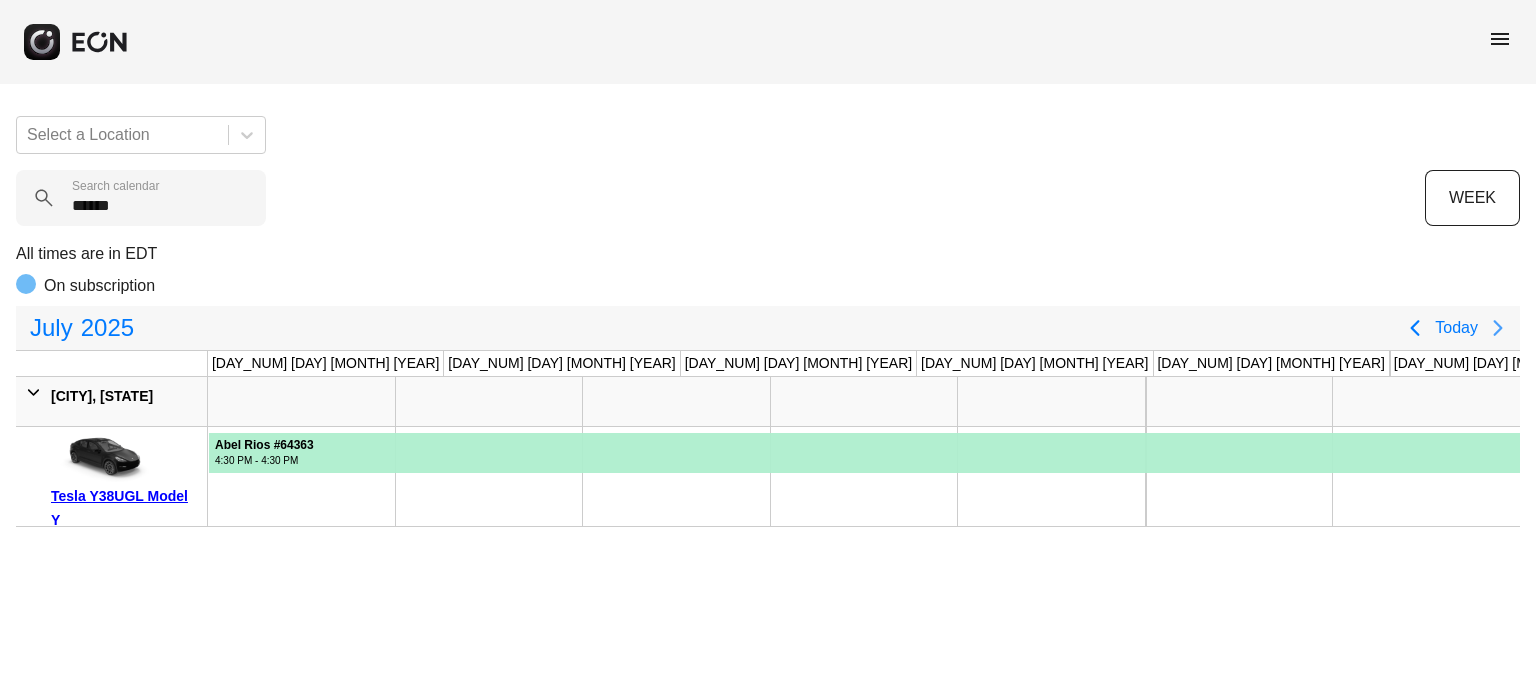 click 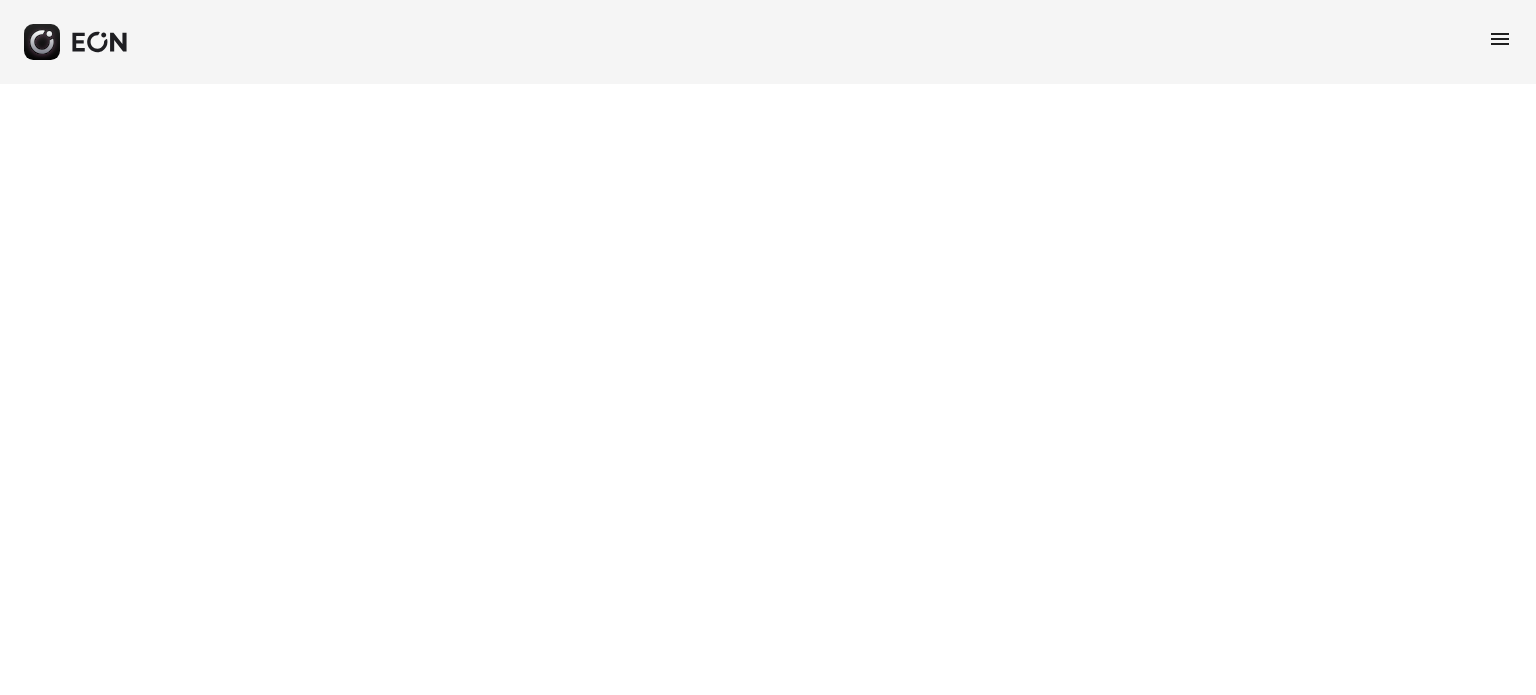 scroll, scrollTop: 0, scrollLeft: 0, axis: both 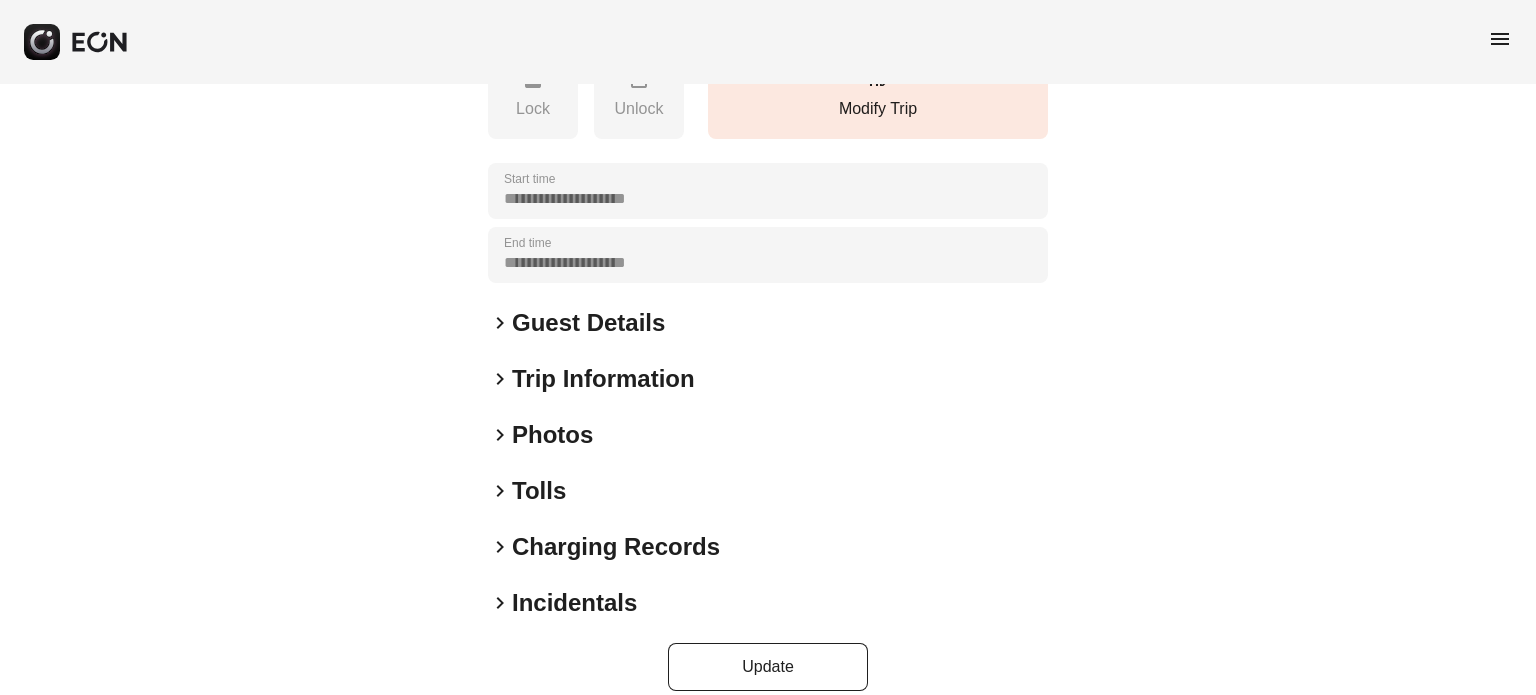 click on "Guest Details" at bounding box center (588, 323) 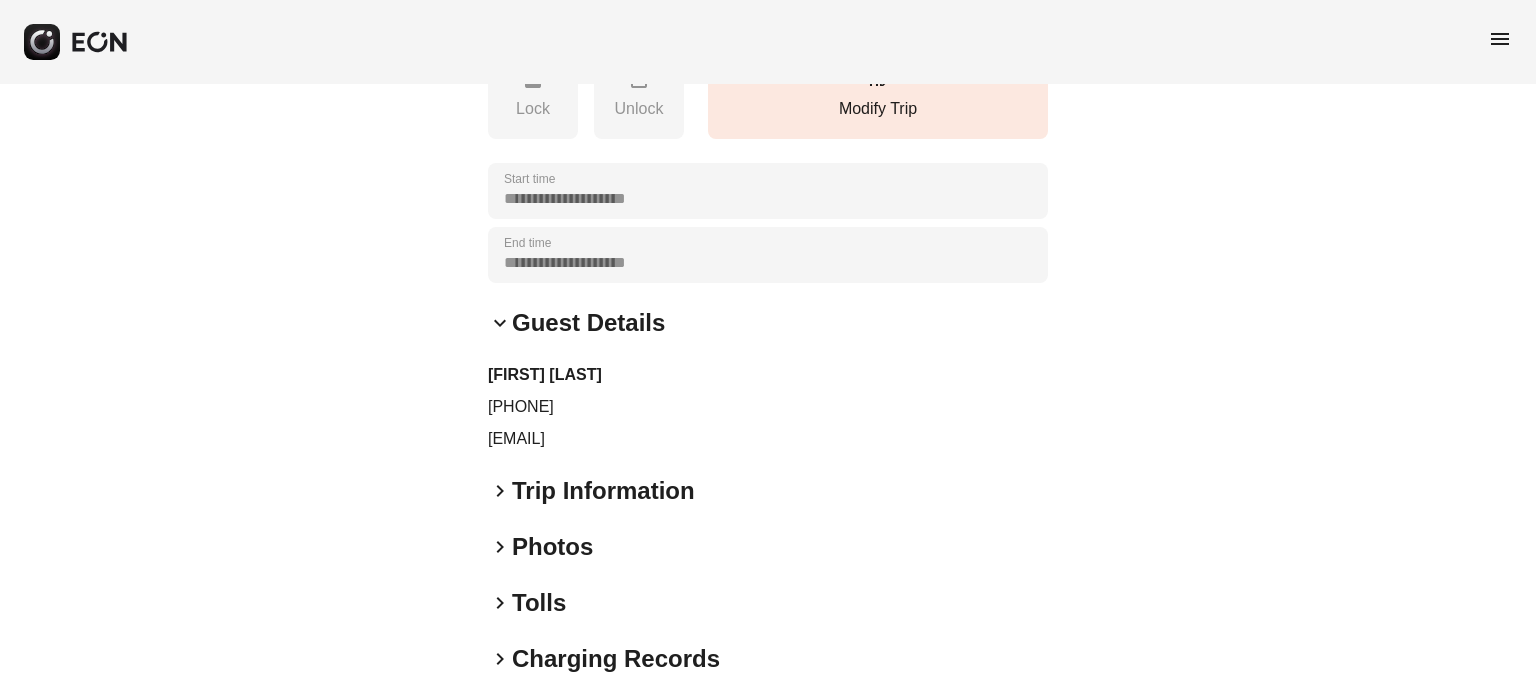 drag, startPoint x: 597, startPoint y: 375, endPoint x: 508, endPoint y: 376, distance: 89.005615 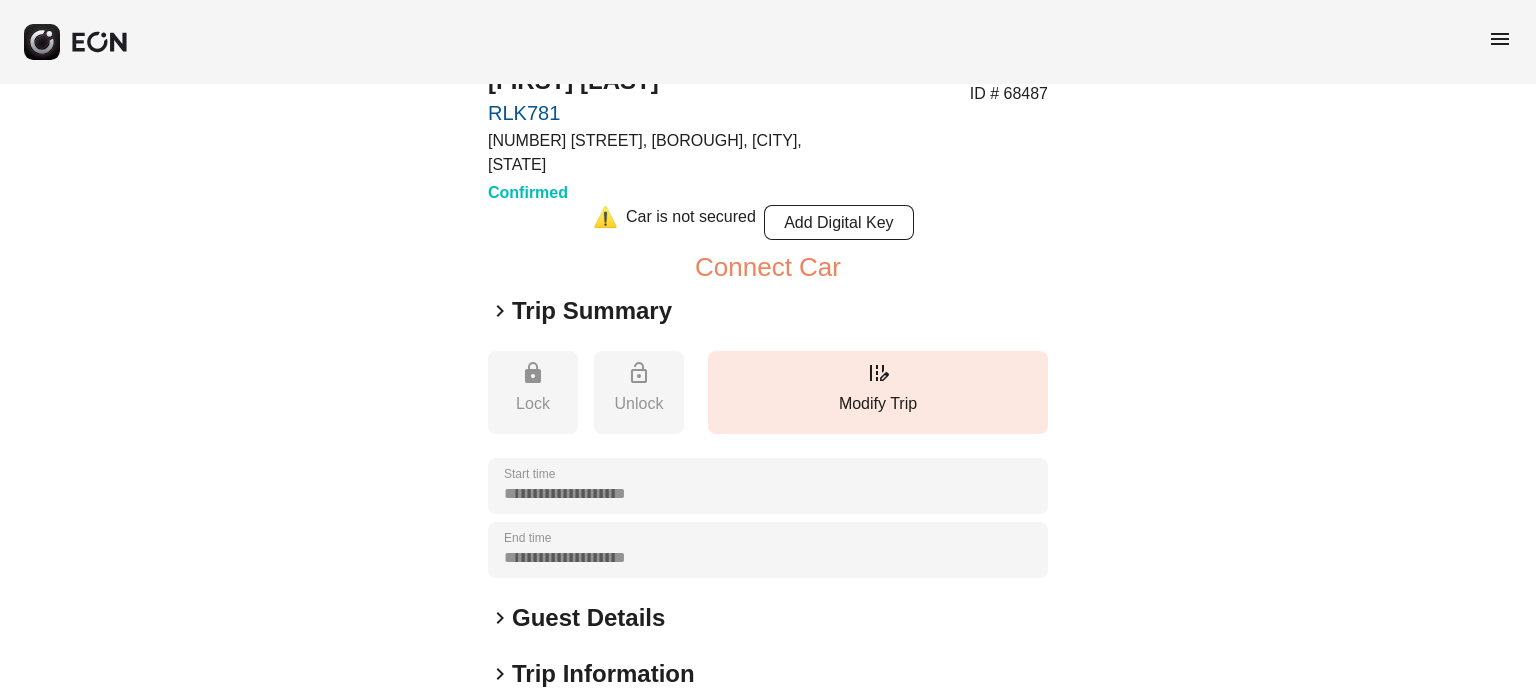 scroll, scrollTop: 0, scrollLeft: 0, axis: both 